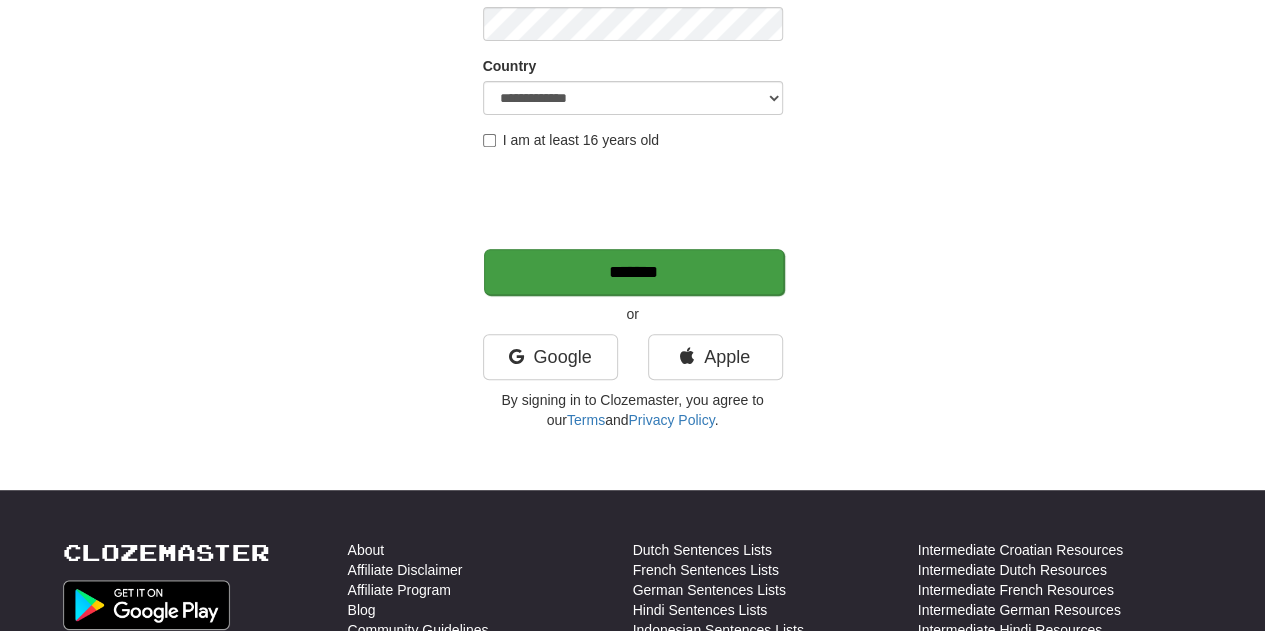scroll, scrollTop: 339, scrollLeft: 0, axis: vertical 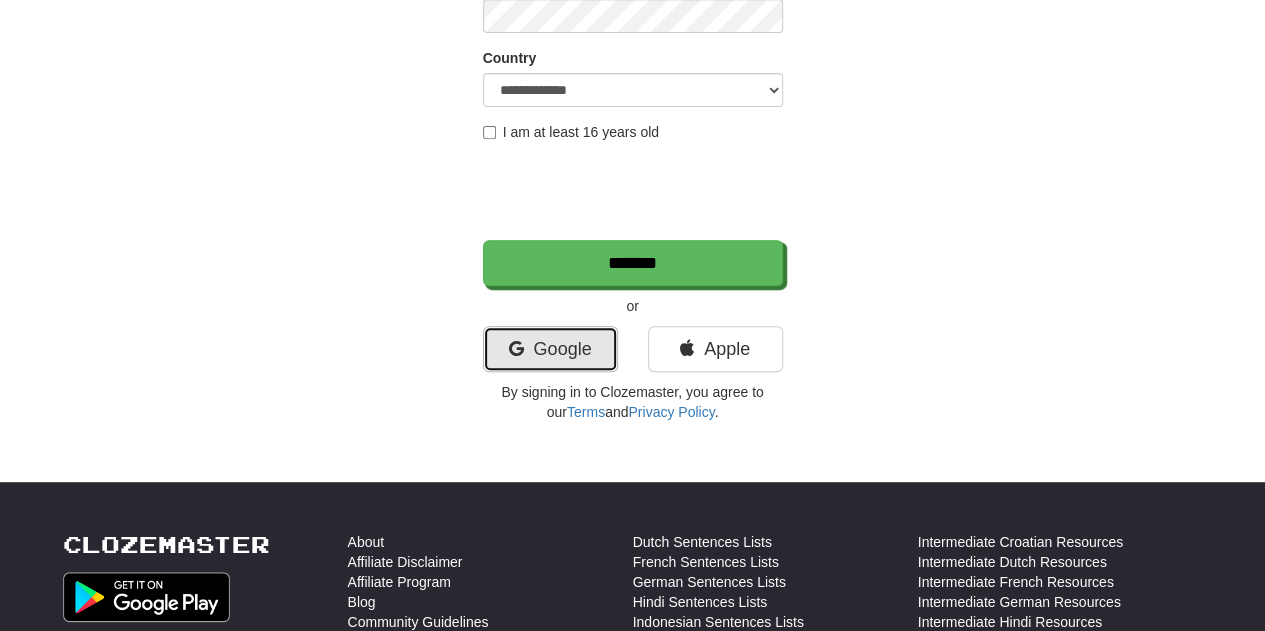 click on "Google" at bounding box center [550, 349] 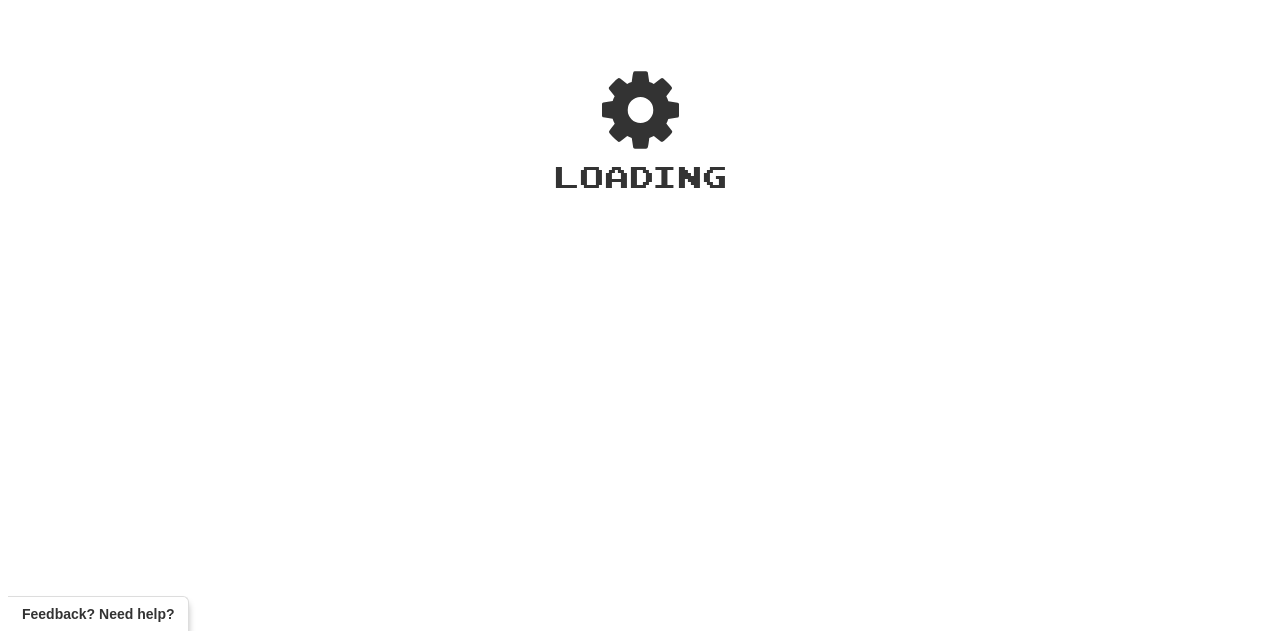 scroll, scrollTop: 0, scrollLeft: 0, axis: both 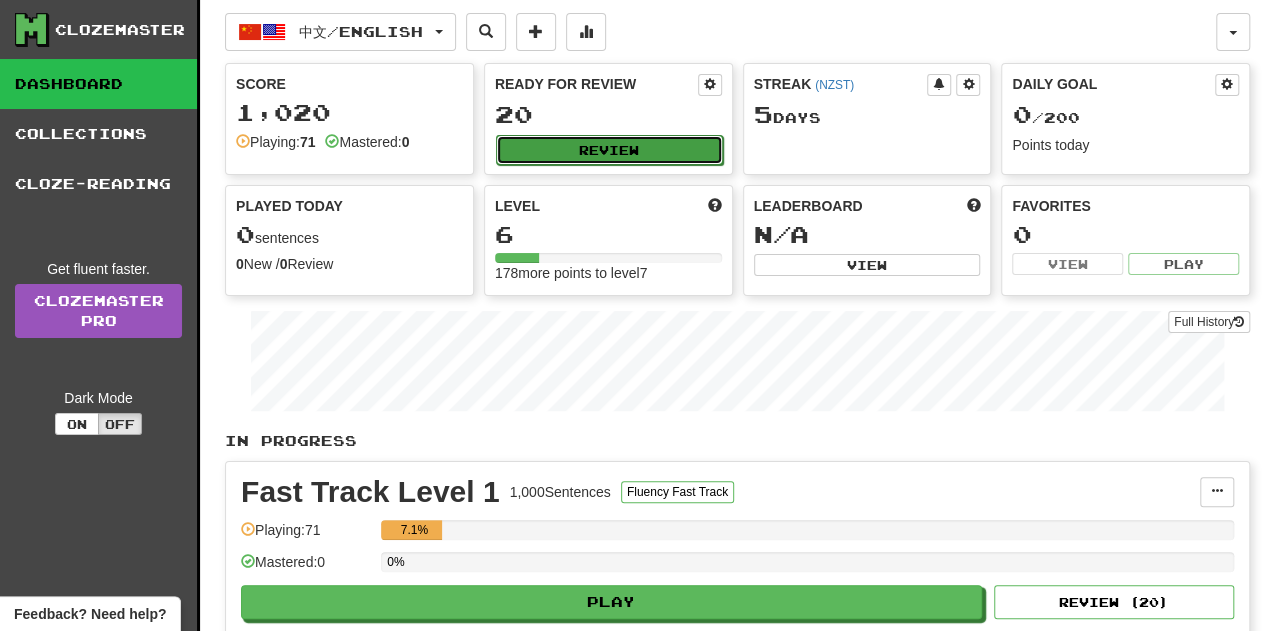 click on "Review" at bounding box center [609, 150] 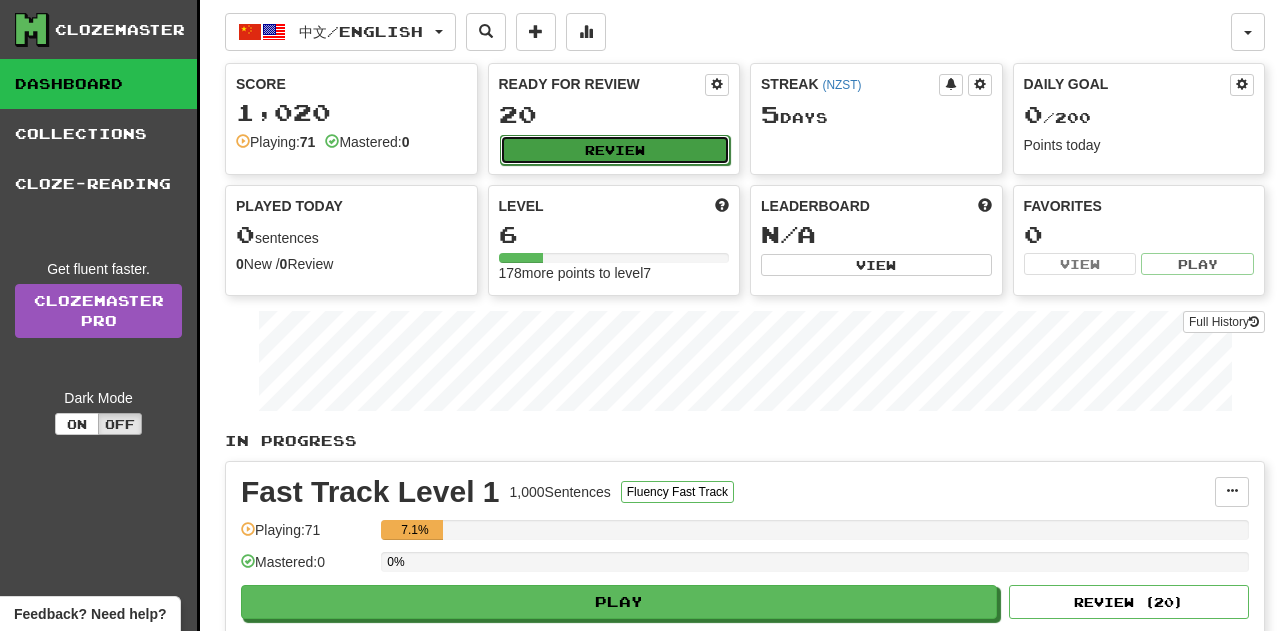 select on "**" 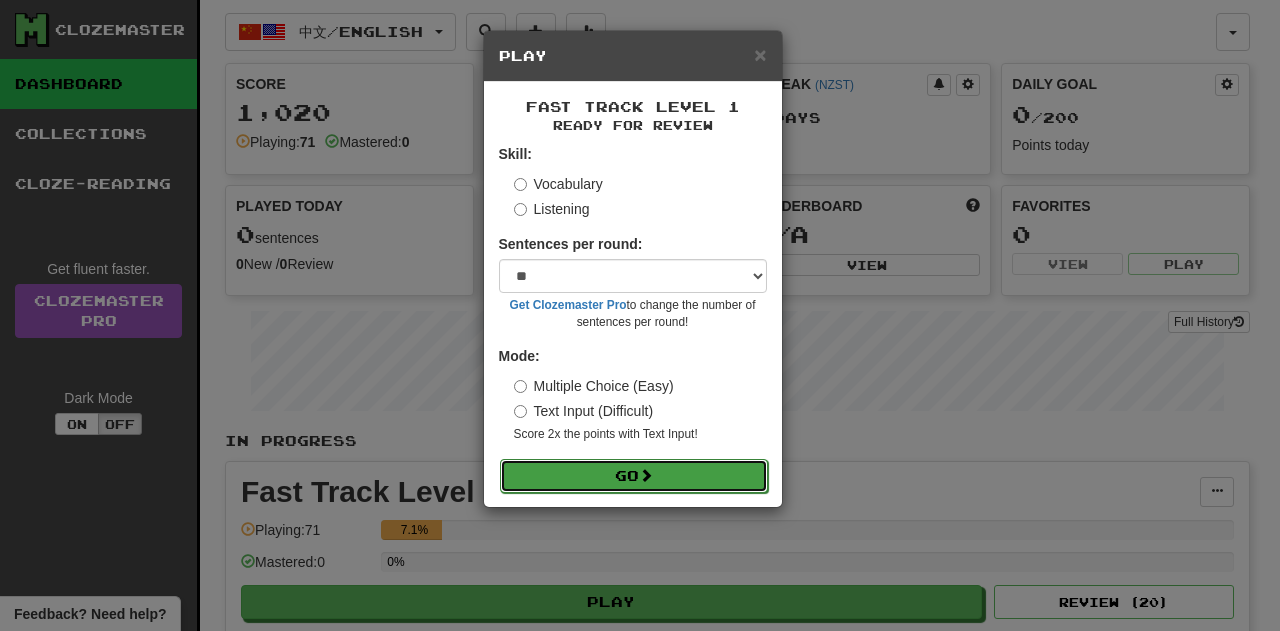 drag, startPoint x: 577, startPoint y: 477, endPoint x: 559, endPoint y: 477, distance: 18 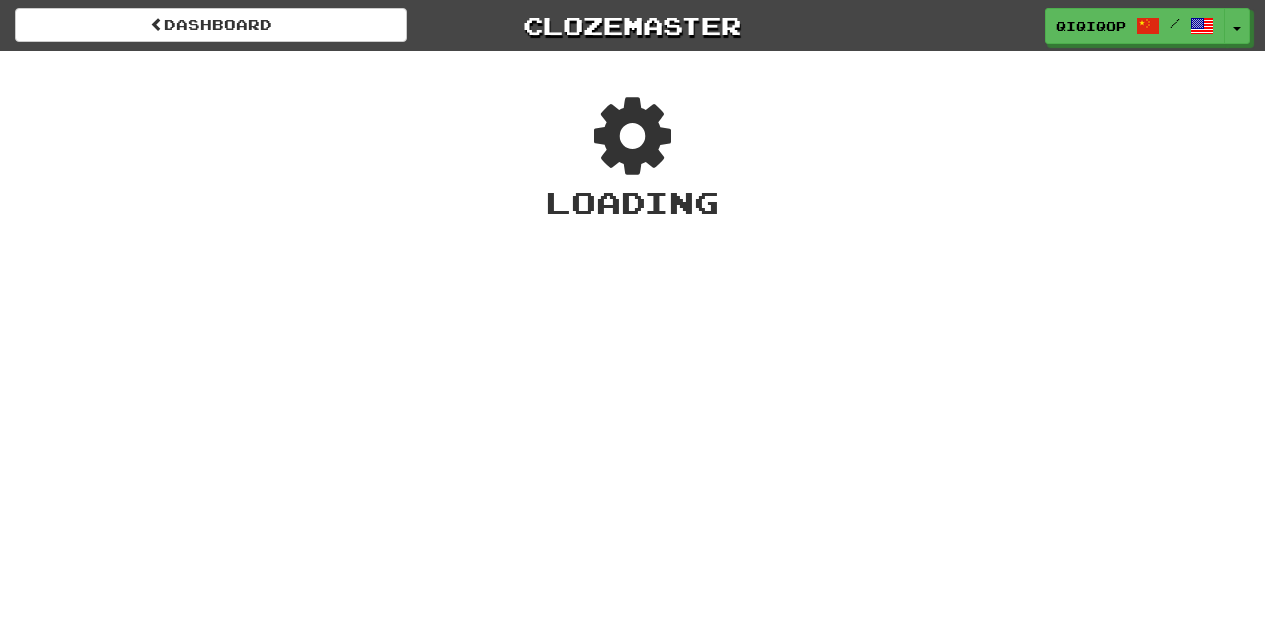 scroll, scrollTop: 0, scrollLeft: 0, axis: both 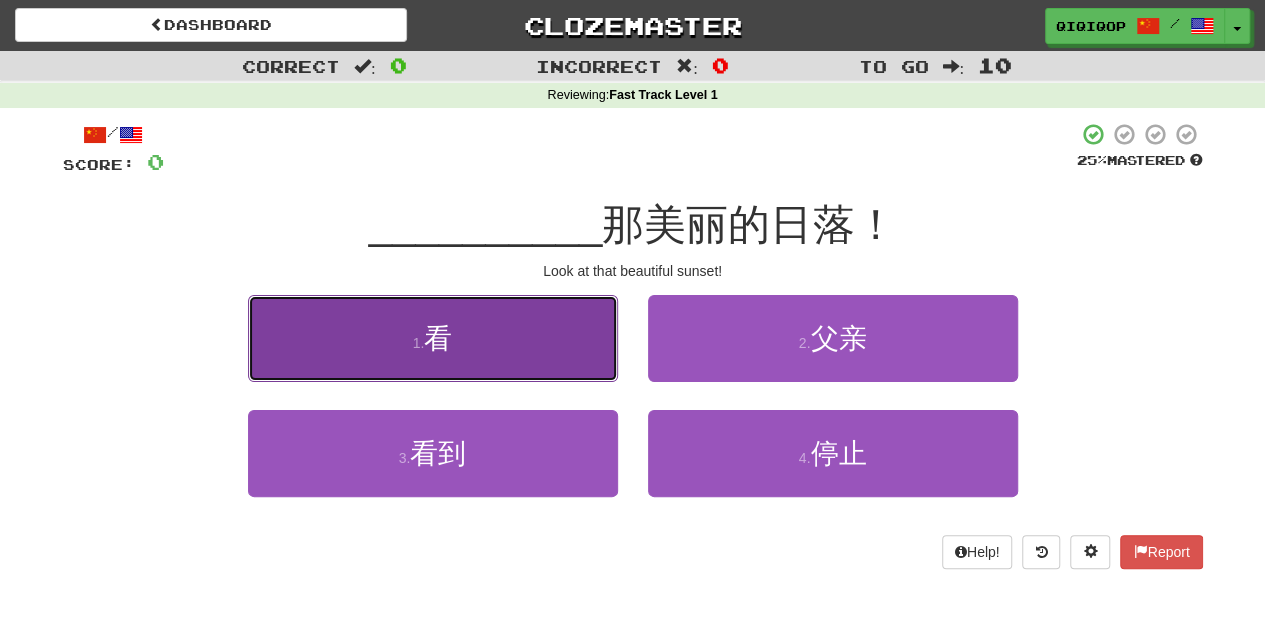 click on "1 .  看" at bounding box center (433, 338) 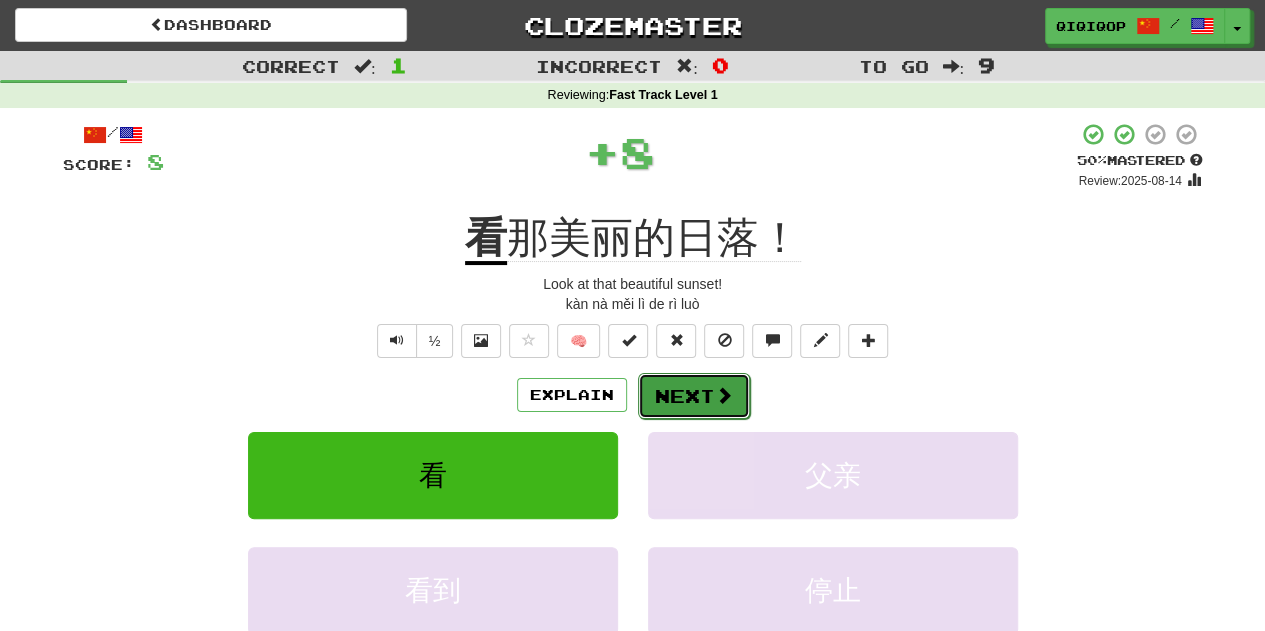 click on "Next" at bounding box center [694, 396] 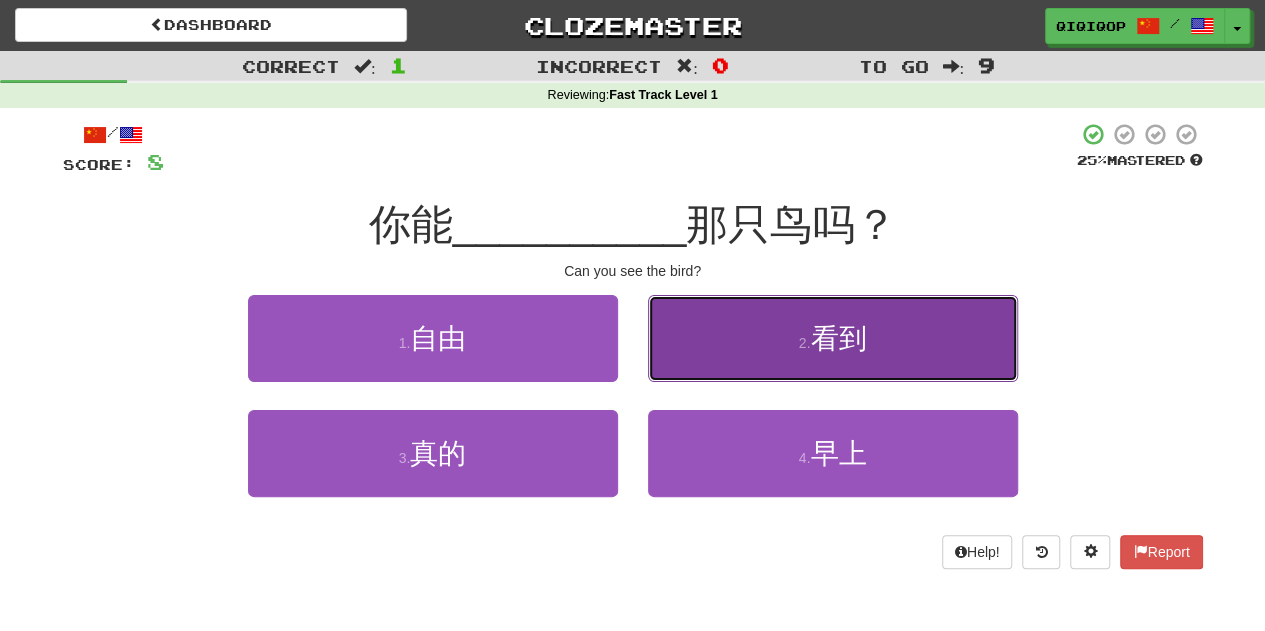 click on "2 .  看到" at bounding box center [833, 338] 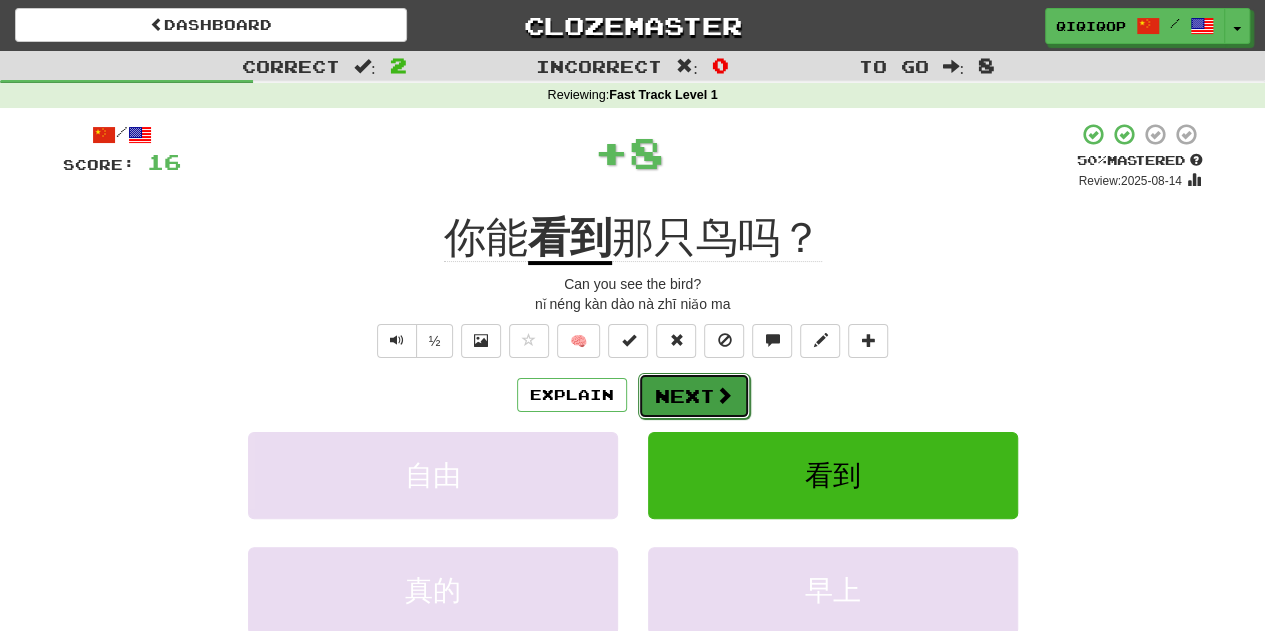 click on "Next" at bounding box center (694, 396) 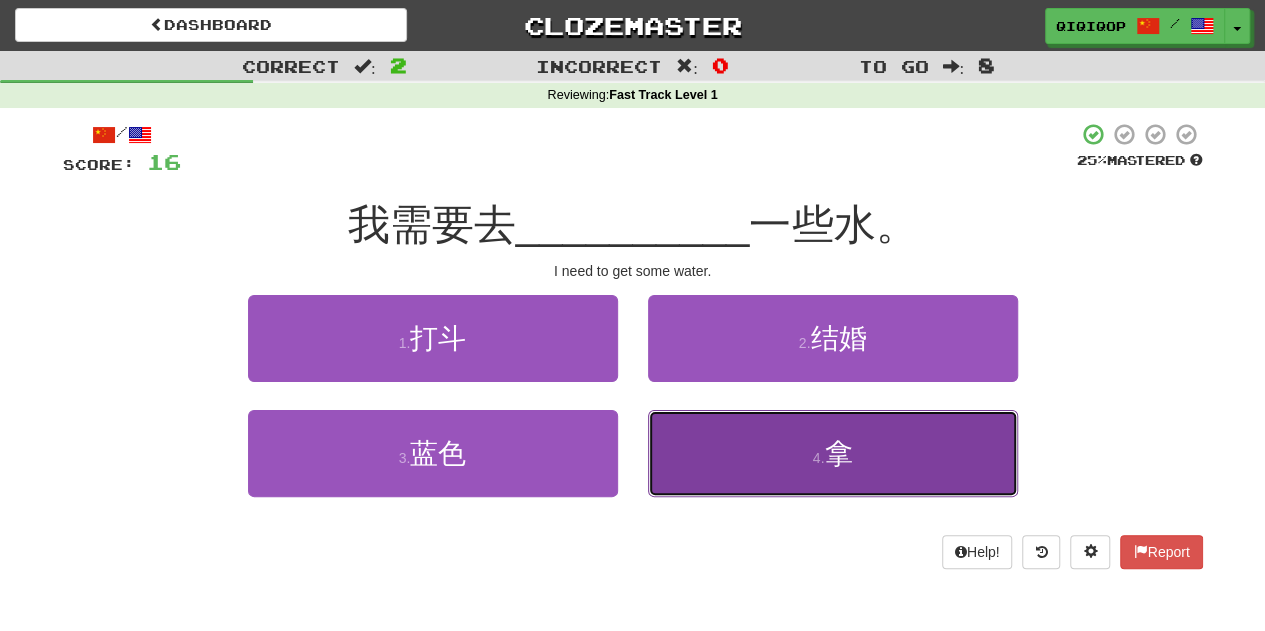 click on "4 .  拿" at bounding box center (833, 453) 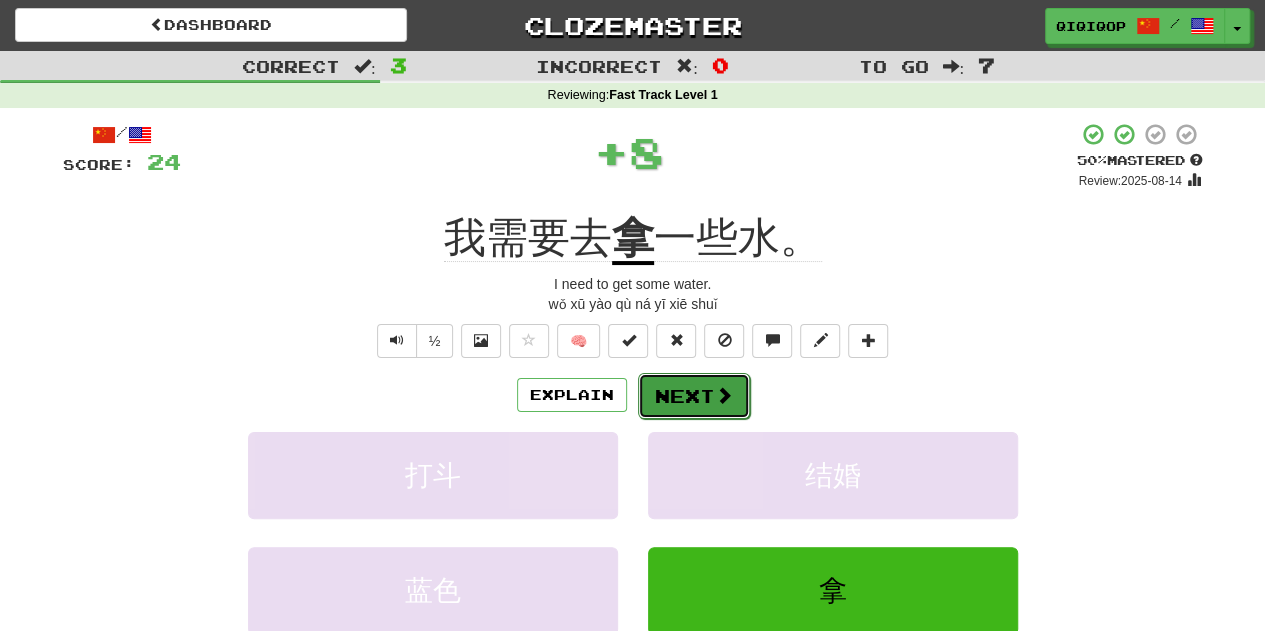 click at bounding box center (724, 395) 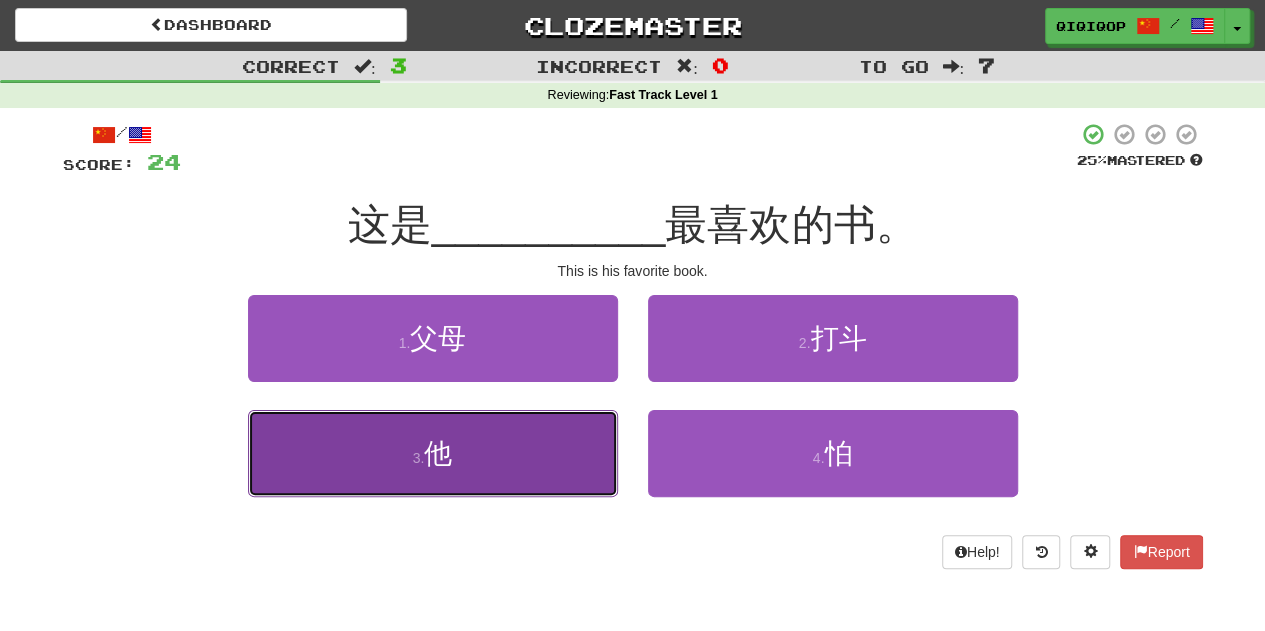 click on "3 .  他" at bounding box center [433, 453] 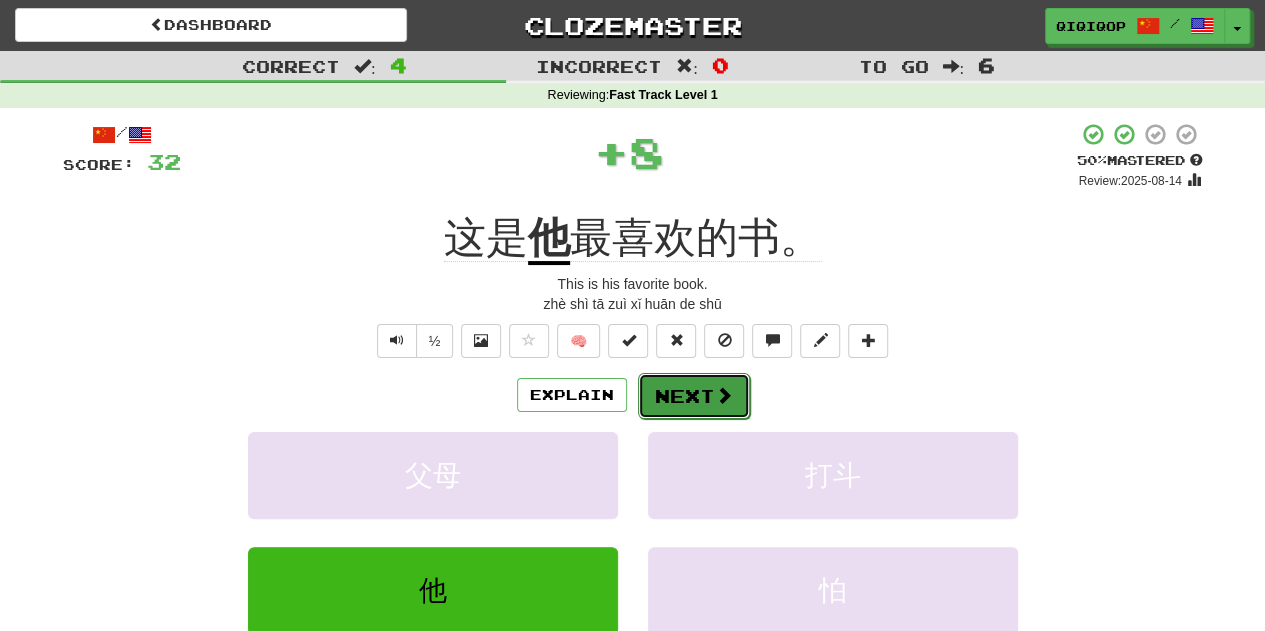 click on "Next" at bounding box center (694, 396) 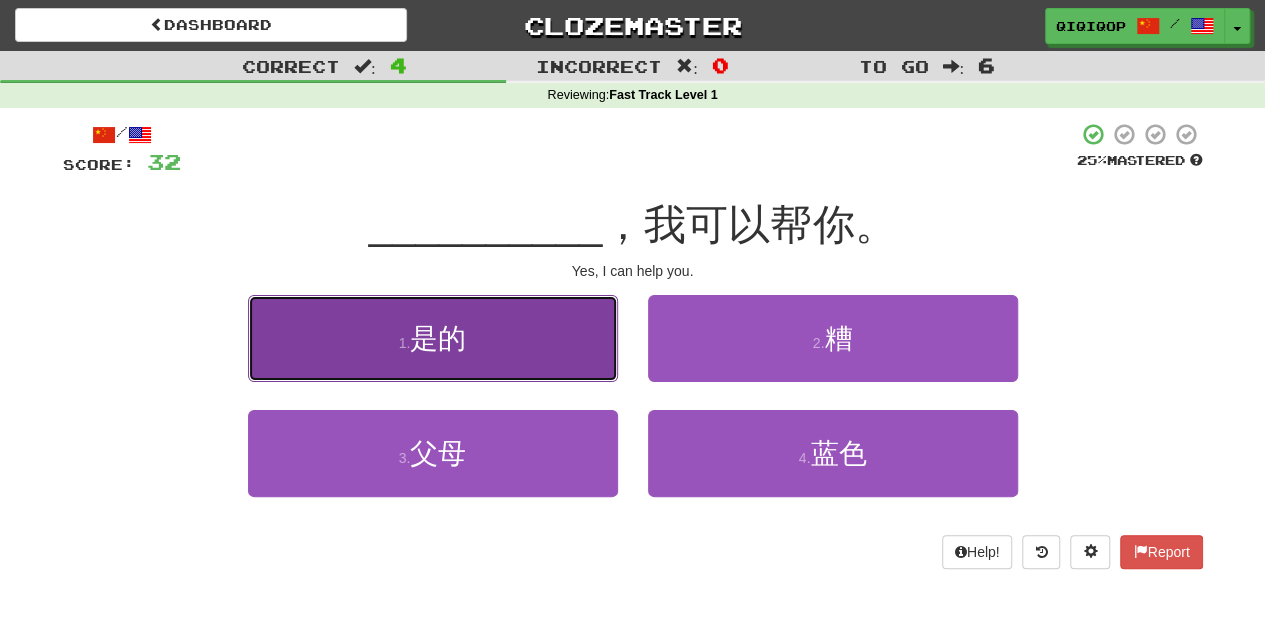 click on "1 .  是的" at bounding box center (433, 338) 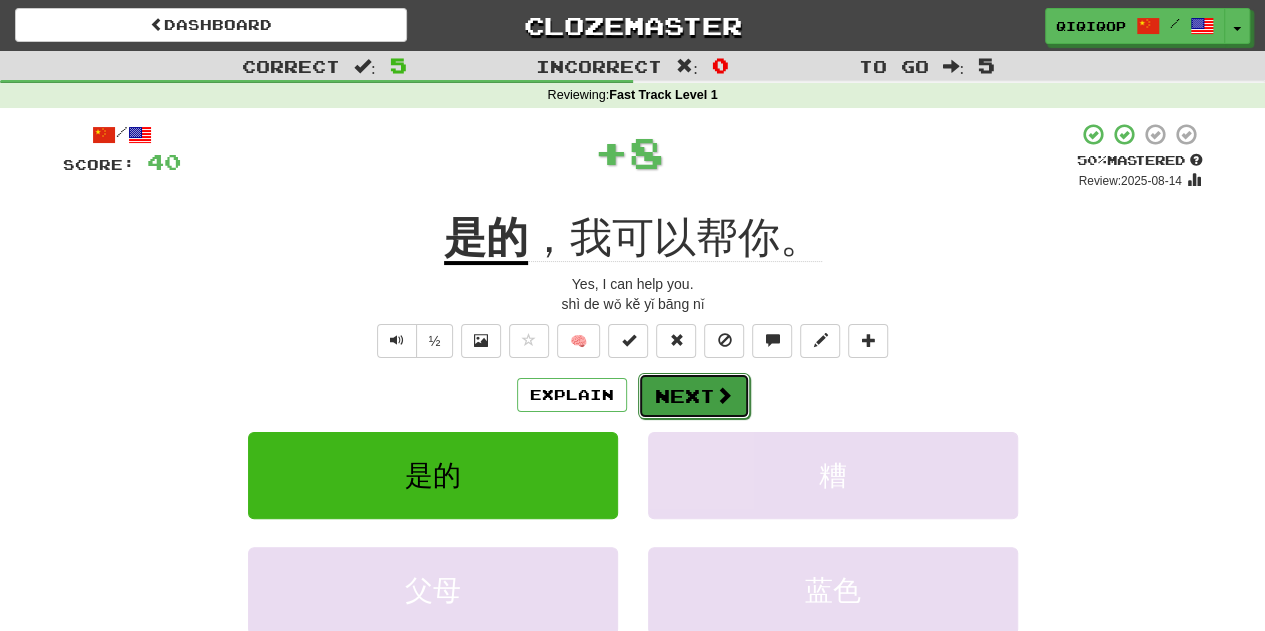 click on "Next" at bounding box center [694, 396] 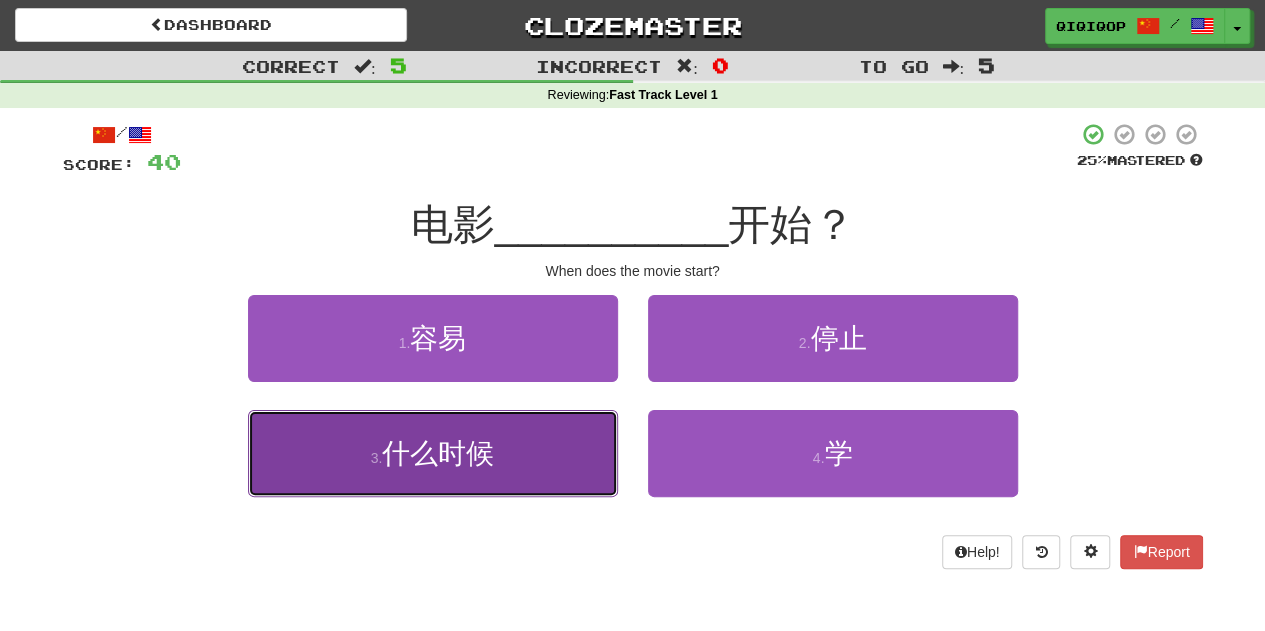 click on "3 .  什么时候" at bounding box center [433, 453] 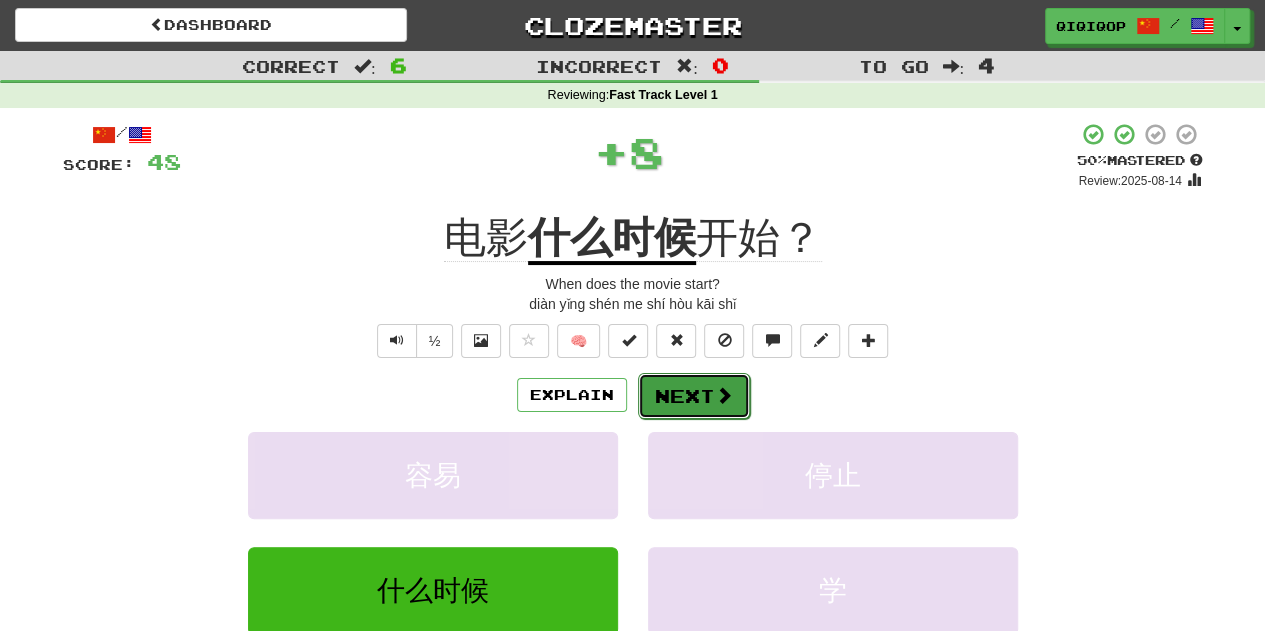 click on "Next" at bounding box center [694, 396] 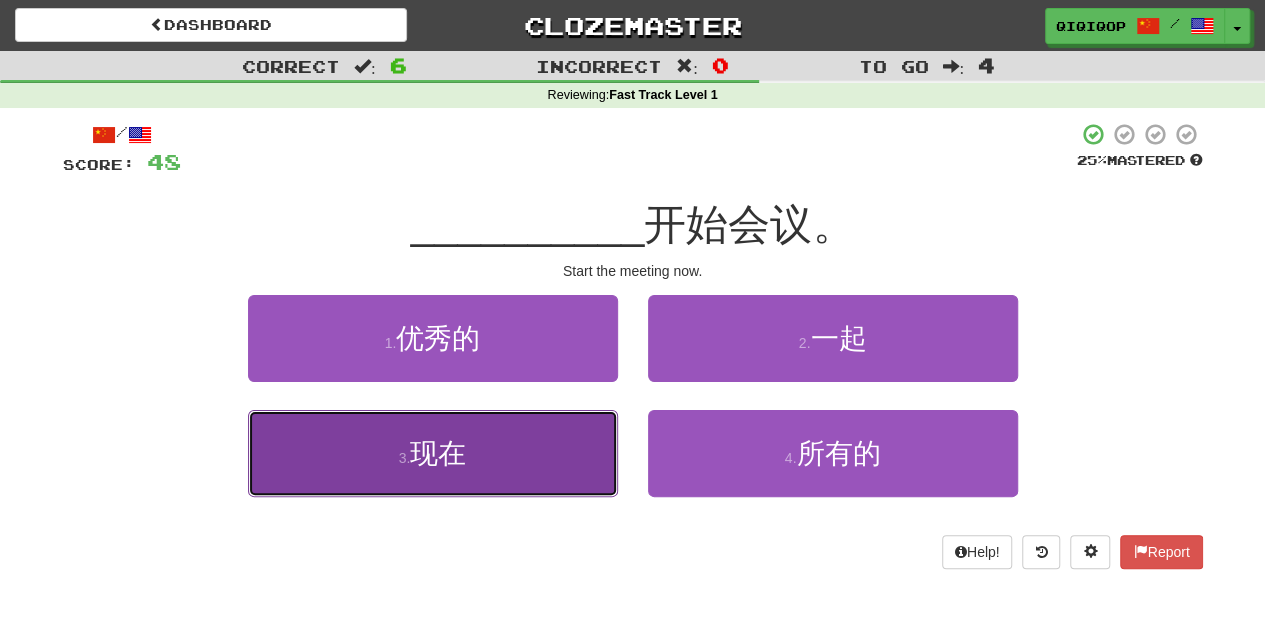 click on "3 .  现在" at bounding box center [433, 453] 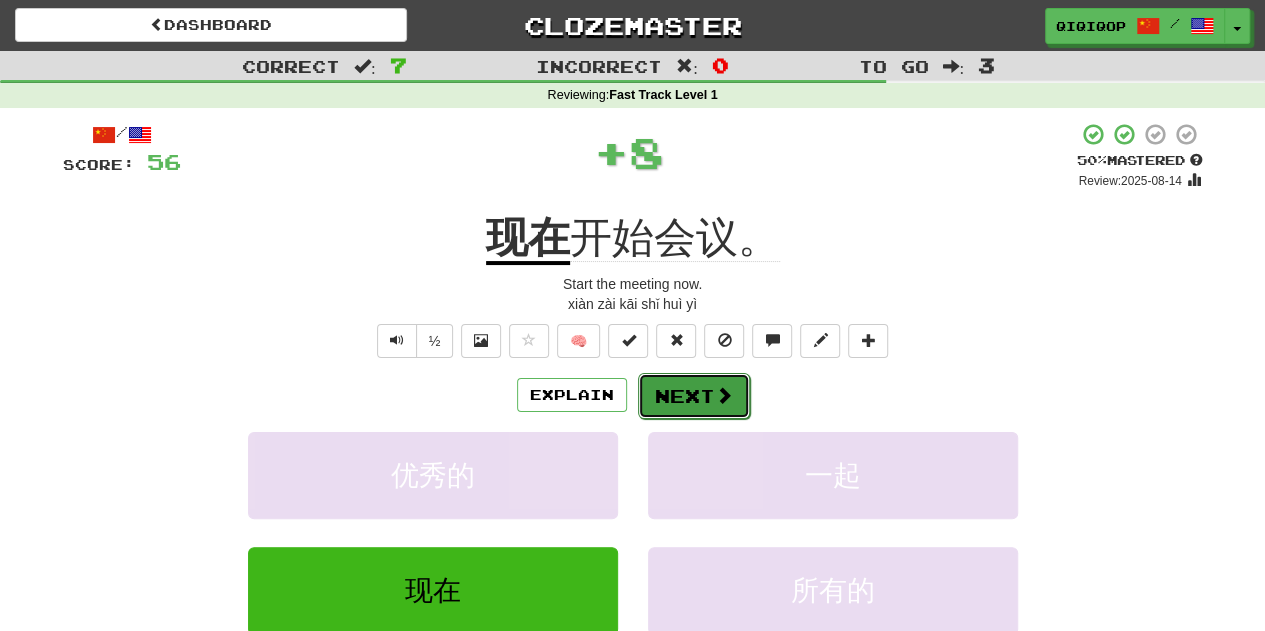 click on "Next" at bounding box center [694, 396] 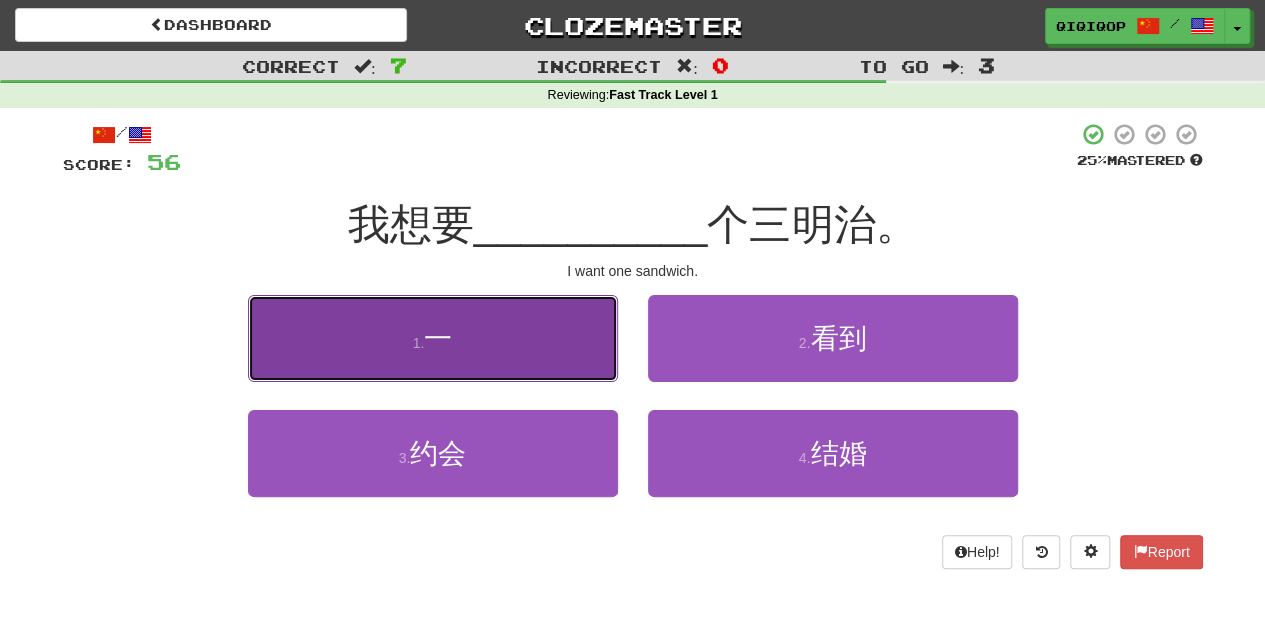 click on "1 .  一" at bounding box center [433, 338] 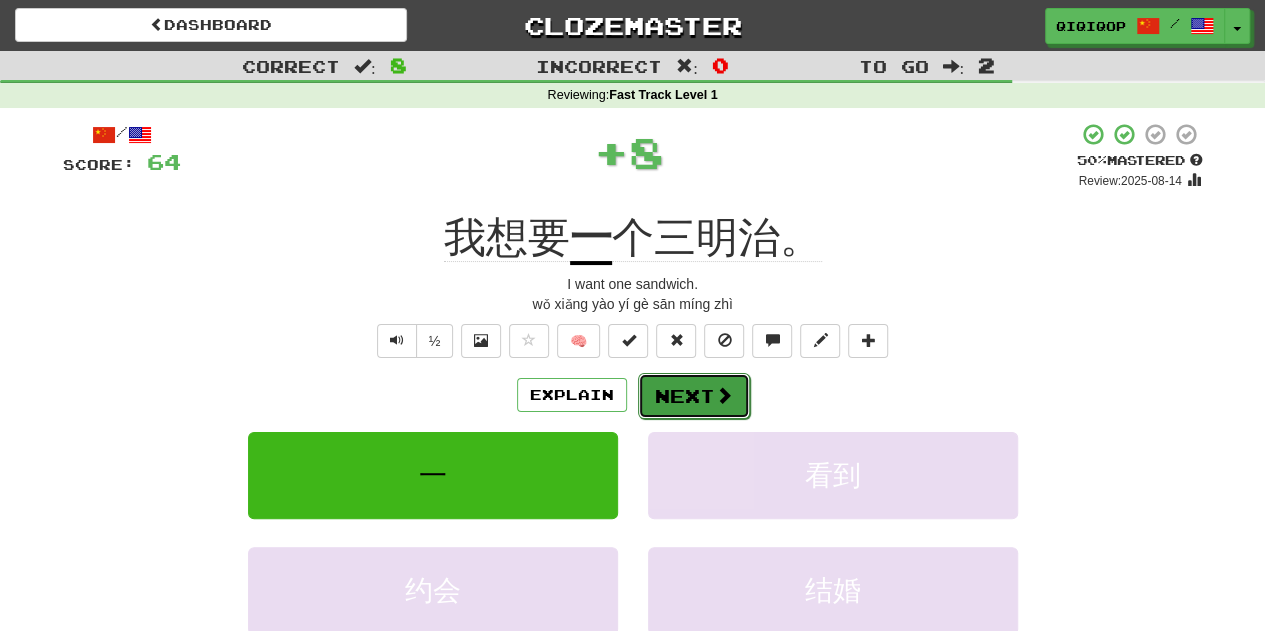 click on "Next" at bounding box center [694, 396] 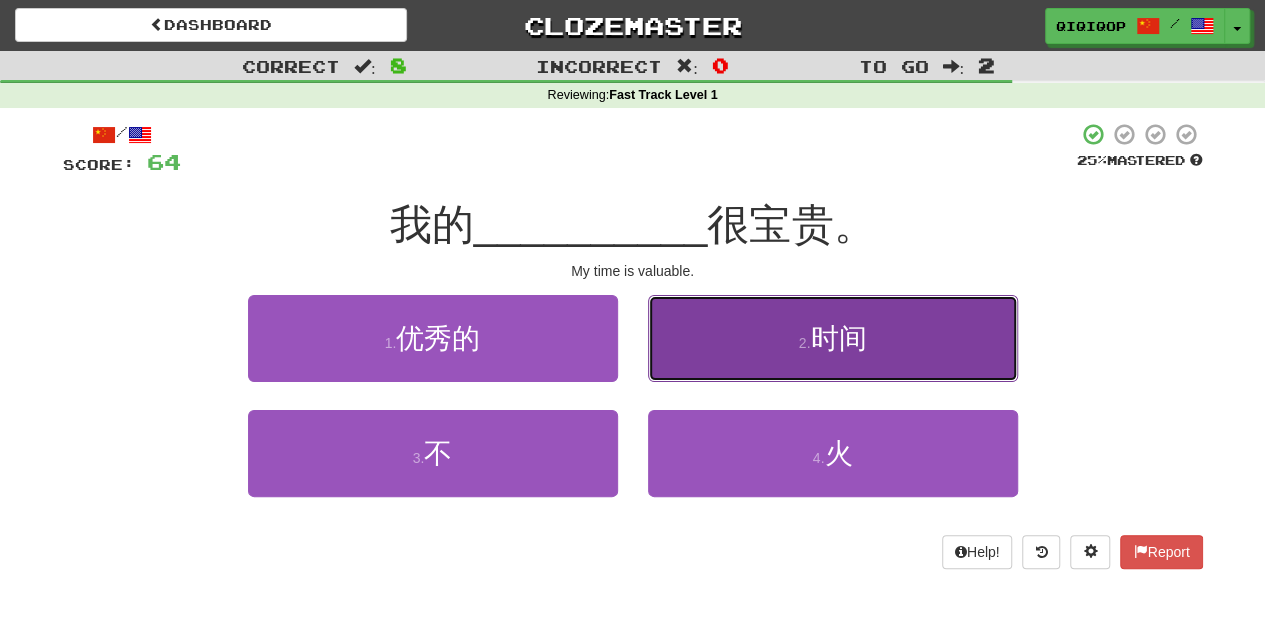 click on "2 .  时间" at bounding box center (833, 338) 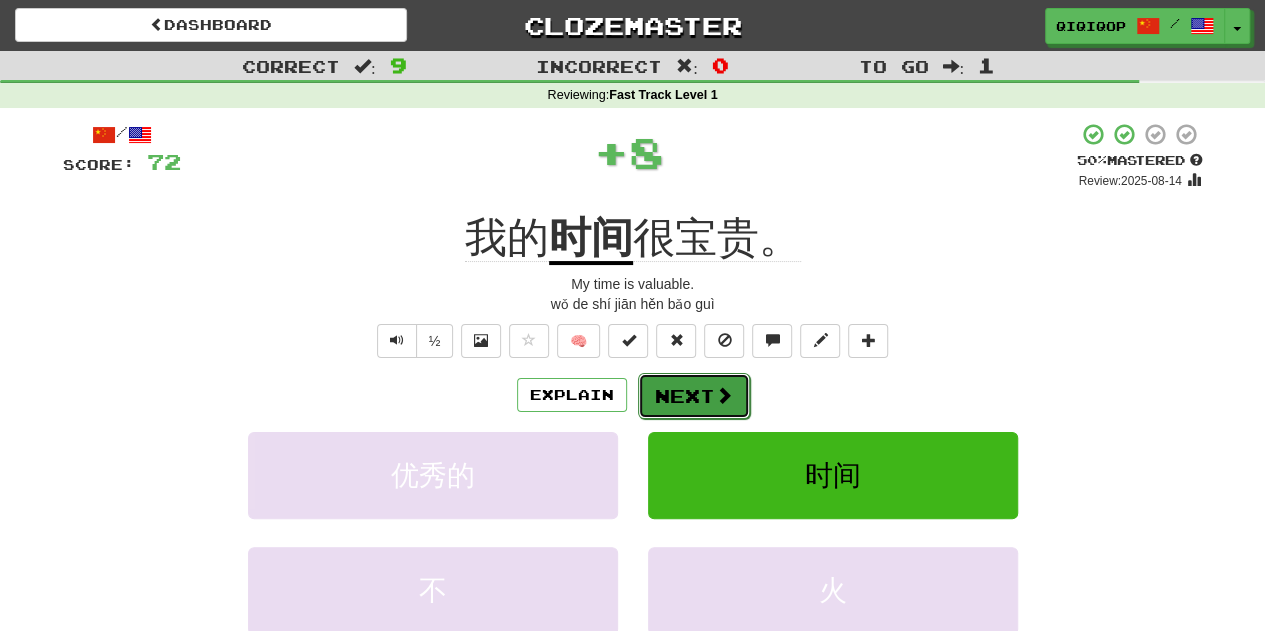 click on "Next" at bounding box center (694, 396) 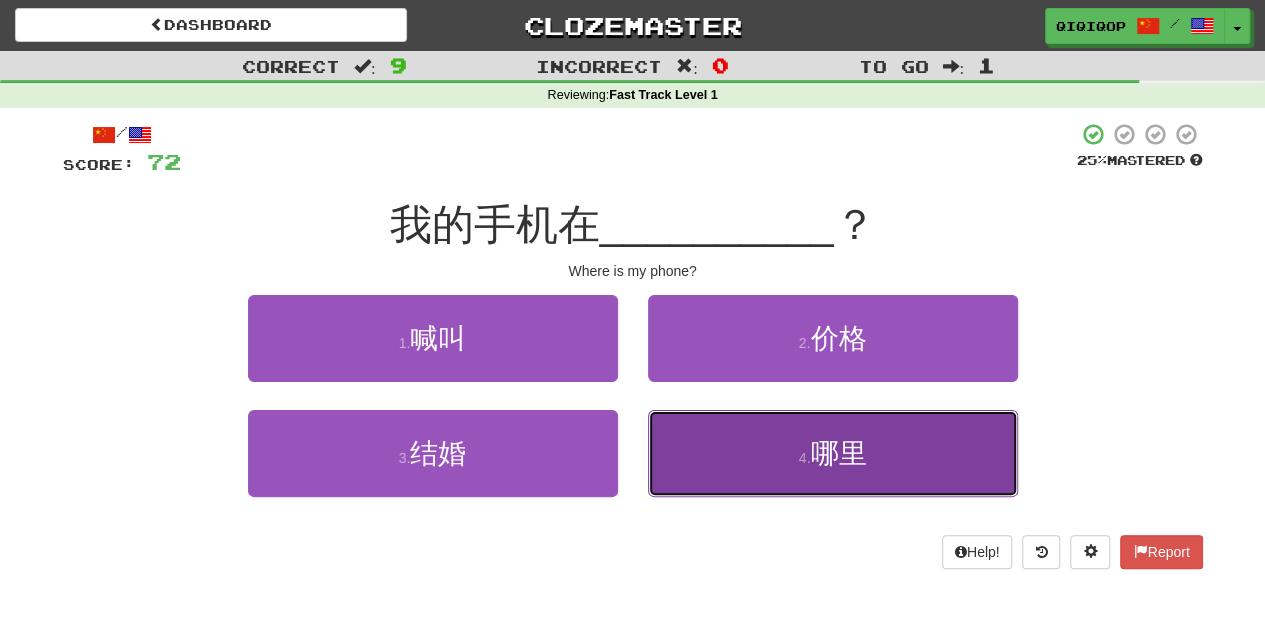 click on "4 .  哪里" at bounding box center (833, 453) 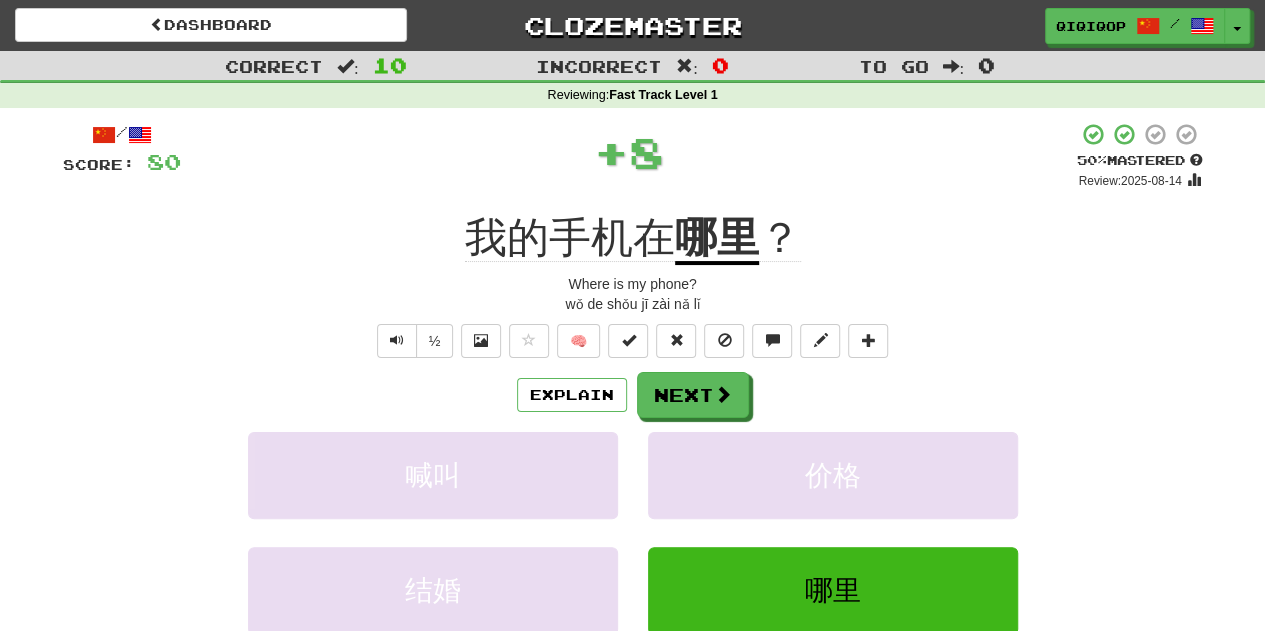 click on "/  Score:   80 + 8 50 %  Mastered Review:  2025-08-14 我的手机在 哪里 ？ Where is my phone? wǒ de shǒu jī zài nǎ lǐ ½ 🧠 Explain Next 喊叫 价格 结婚 哪里 Learn more: 喊叫 价格 结婚 哪里  Help!  Report" at bounding box center (633, 429) 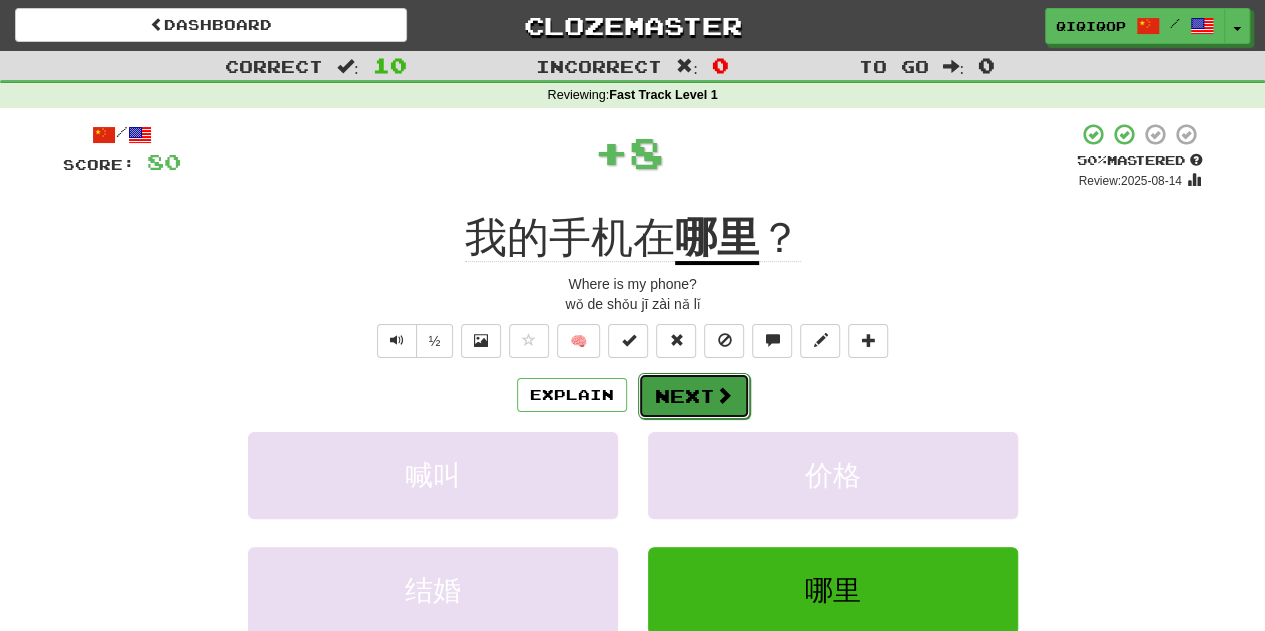 click on "Next" at bounding box center (694, 396) 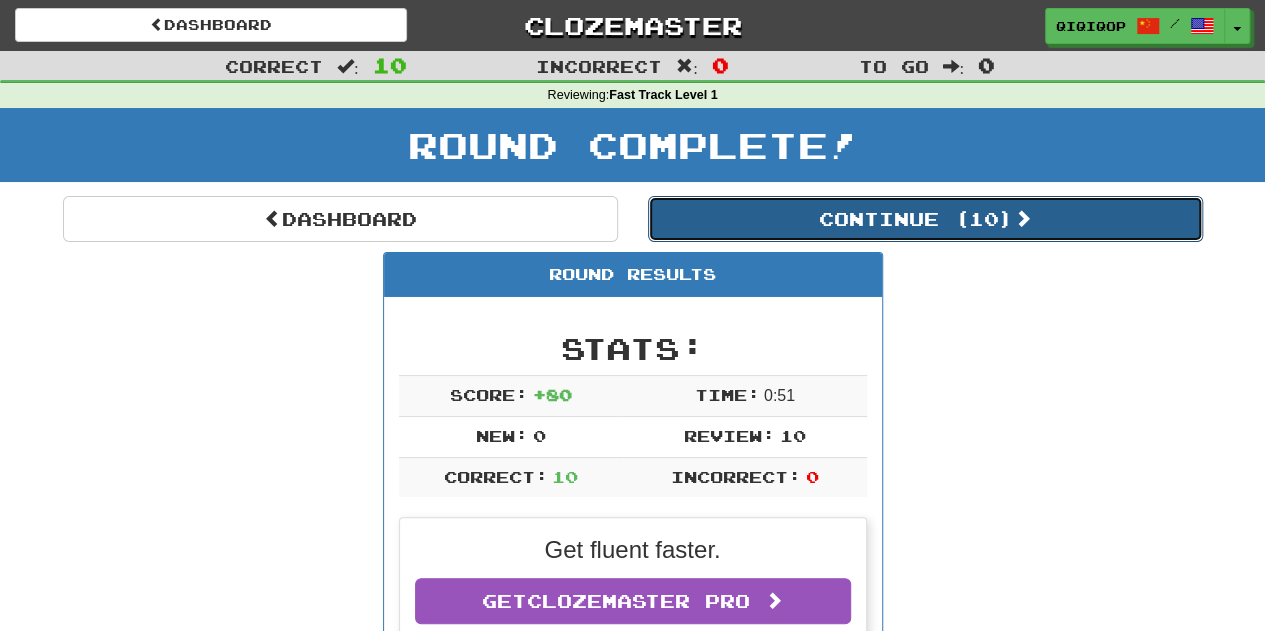 click on "Continue ( 10 )" at bounding box center (925, 219) 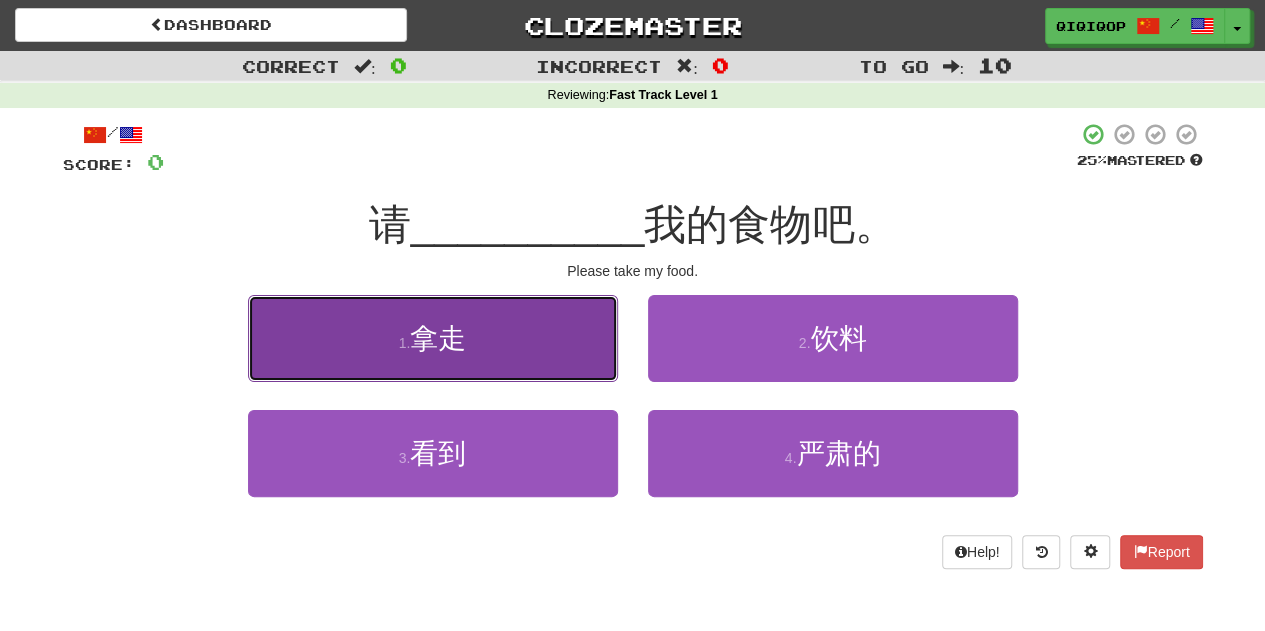 click on "1 .  拿走" at bounding box center [433, 338] 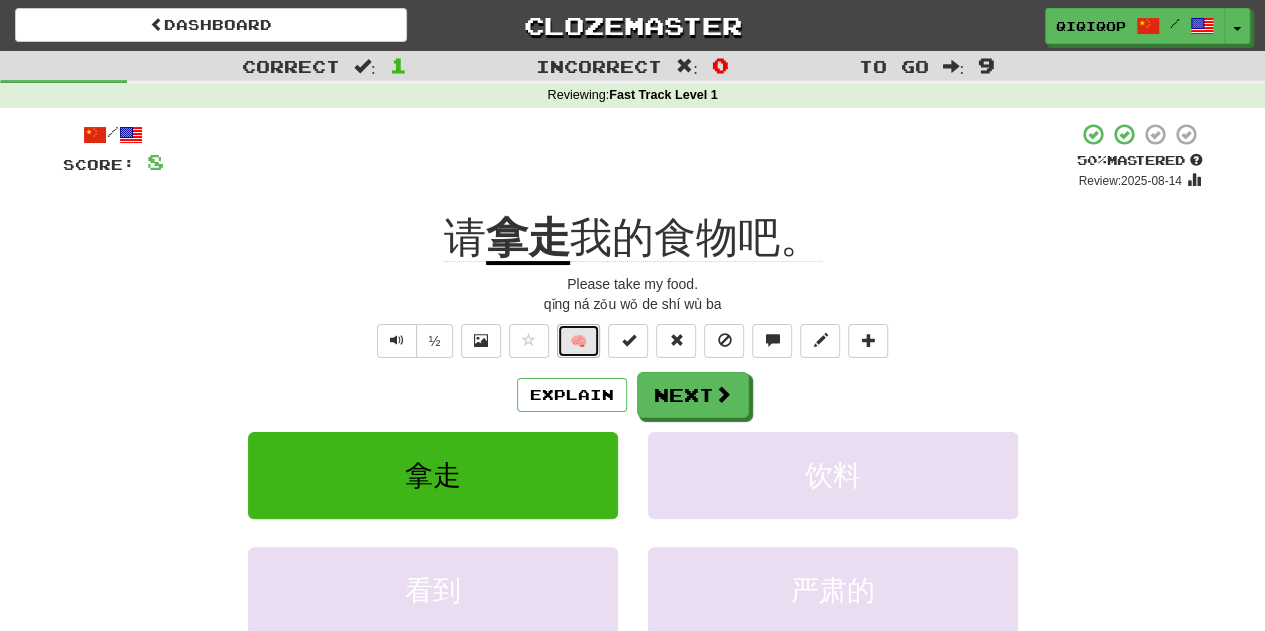 click on "🧠" at bounding box center [578, 341] 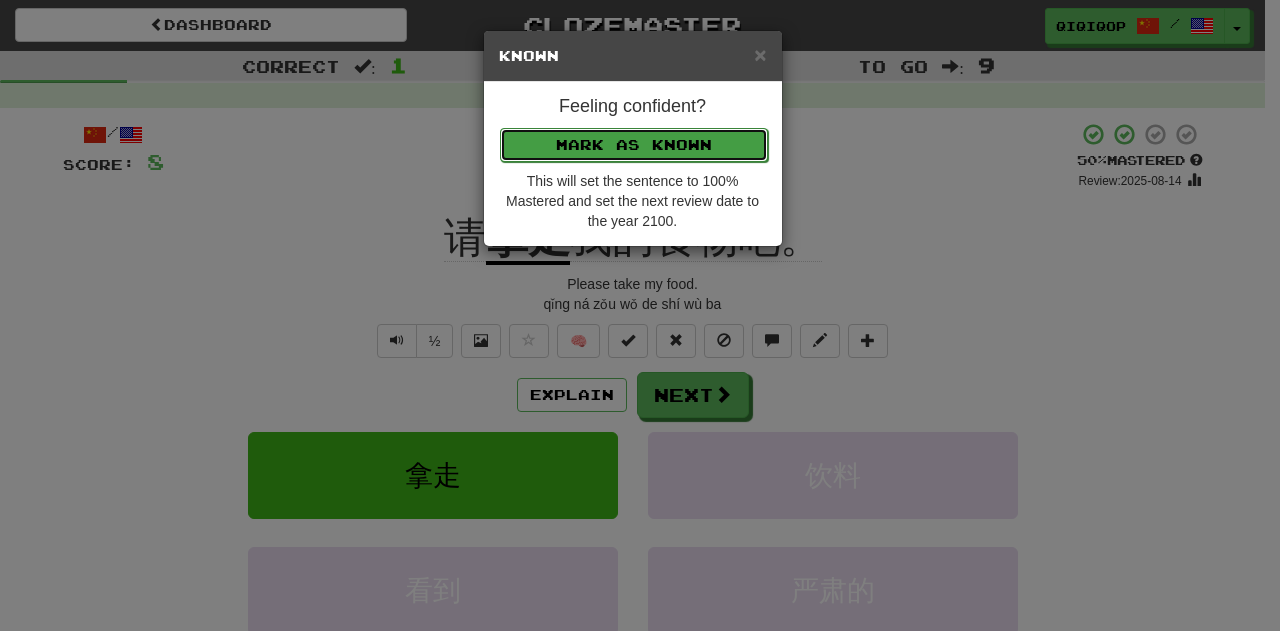 click on "Mark as Known" at bounding box center [634, 145] 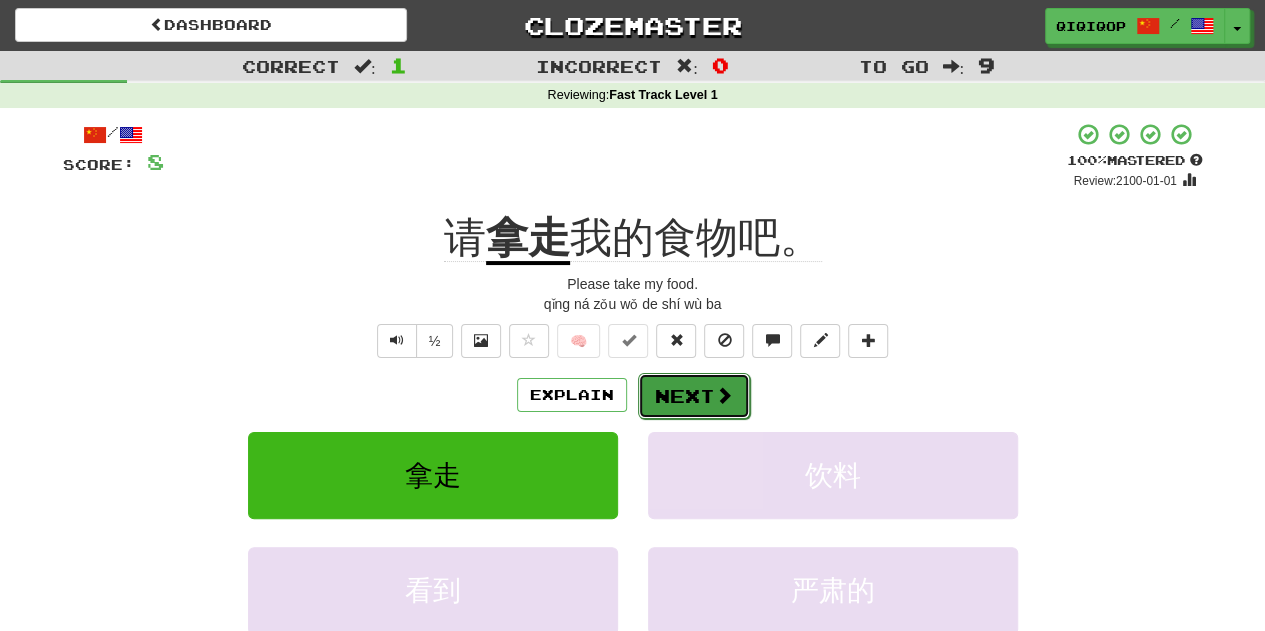 click on "Next" at bounding box center (694, 396) 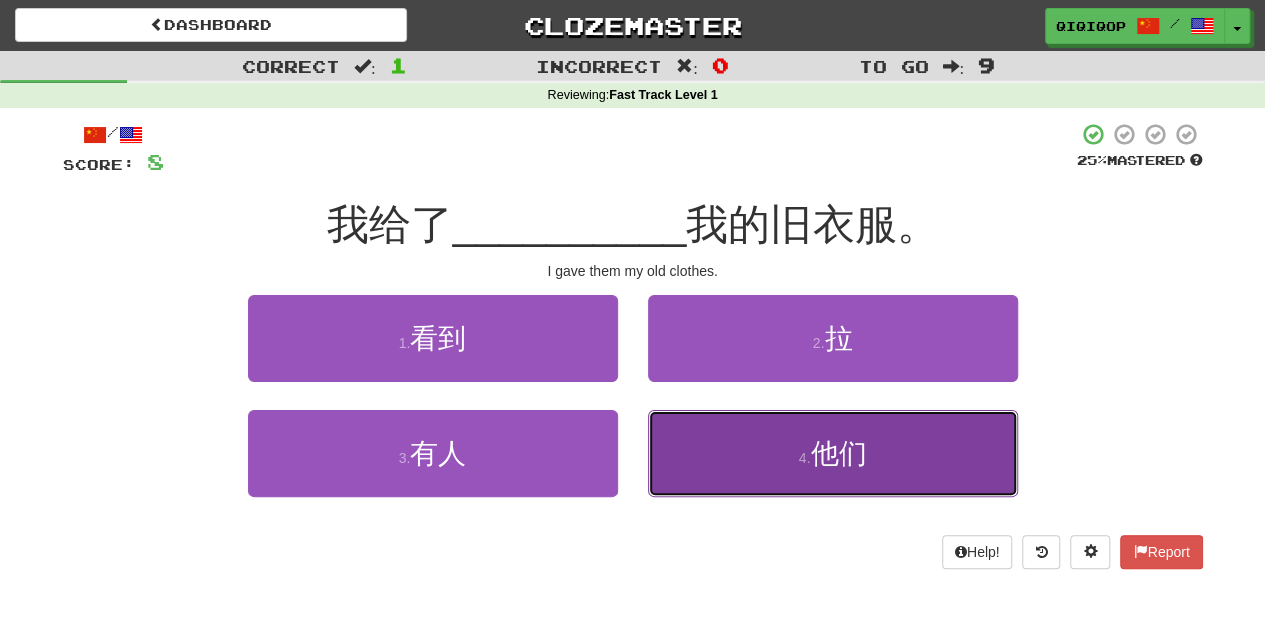 click on "4 .  他们" at bounding box center [833, 453] 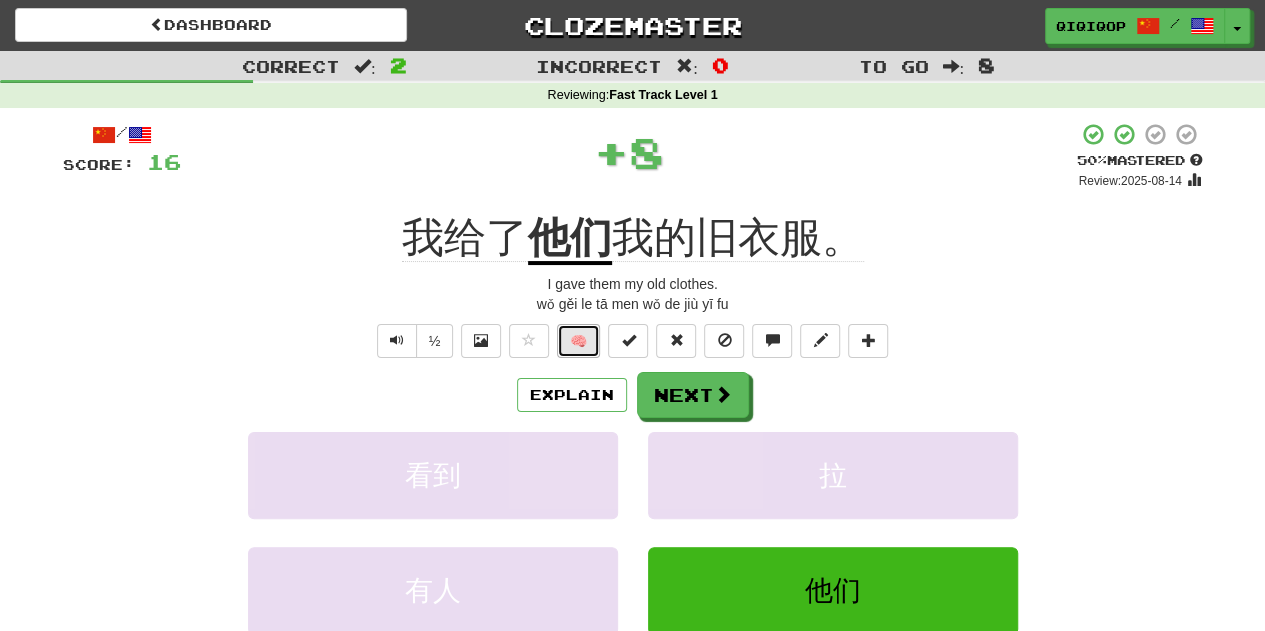 click on "🧠" at bounding box center (578, 341) 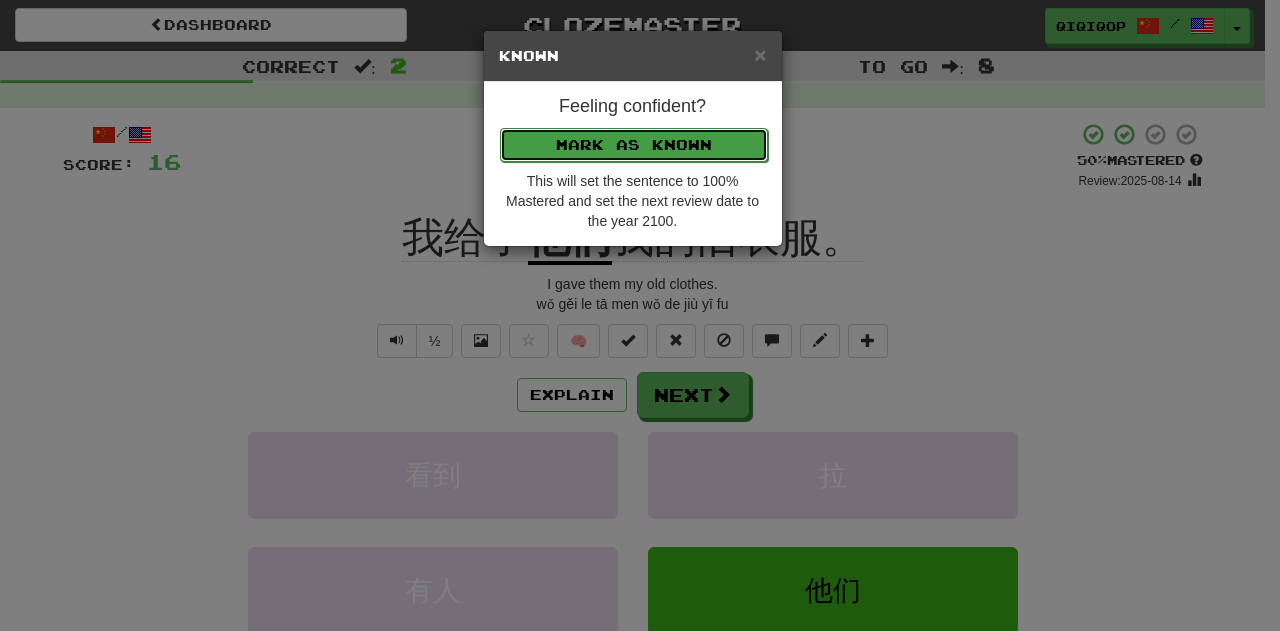 click on "Mark as Known" at bounding box center [634, 145] 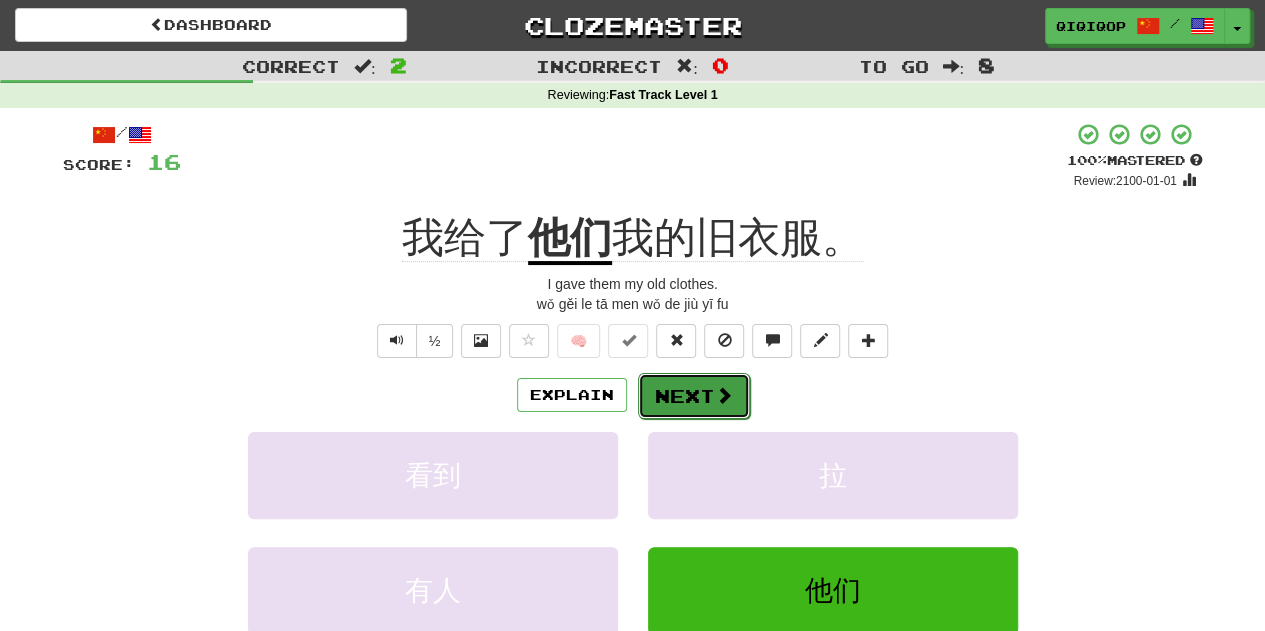 click on "Next" at bounding box center [694, 396] 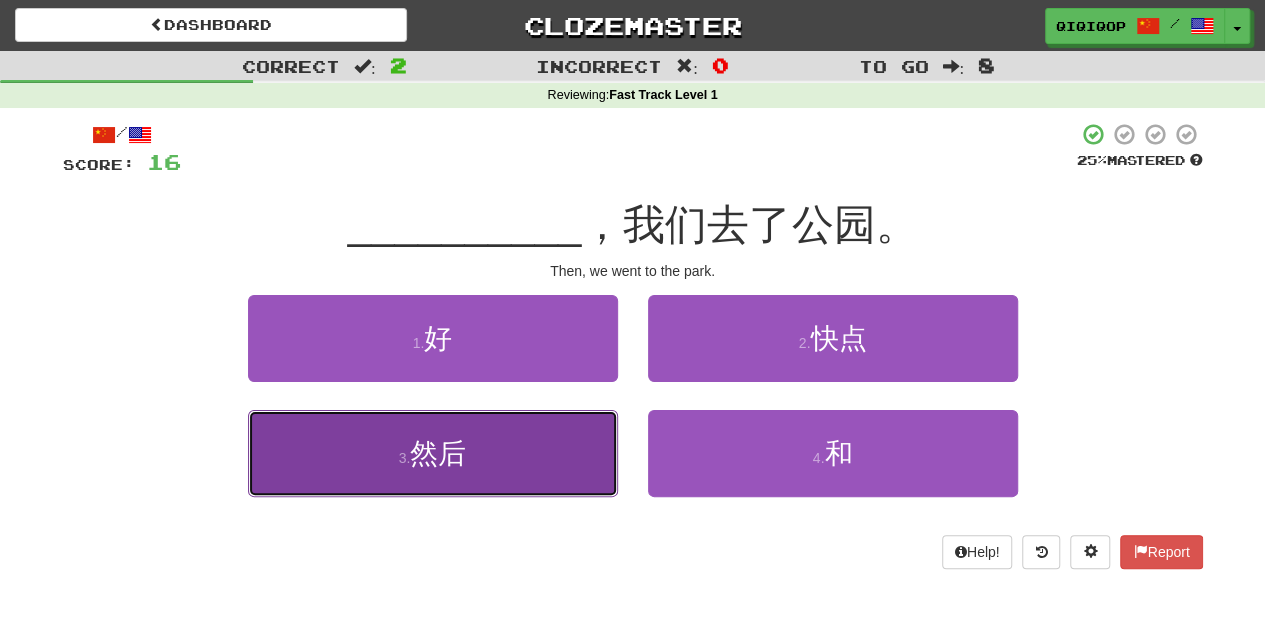 click on "3 .  然后" at bounding box center (433, 453) 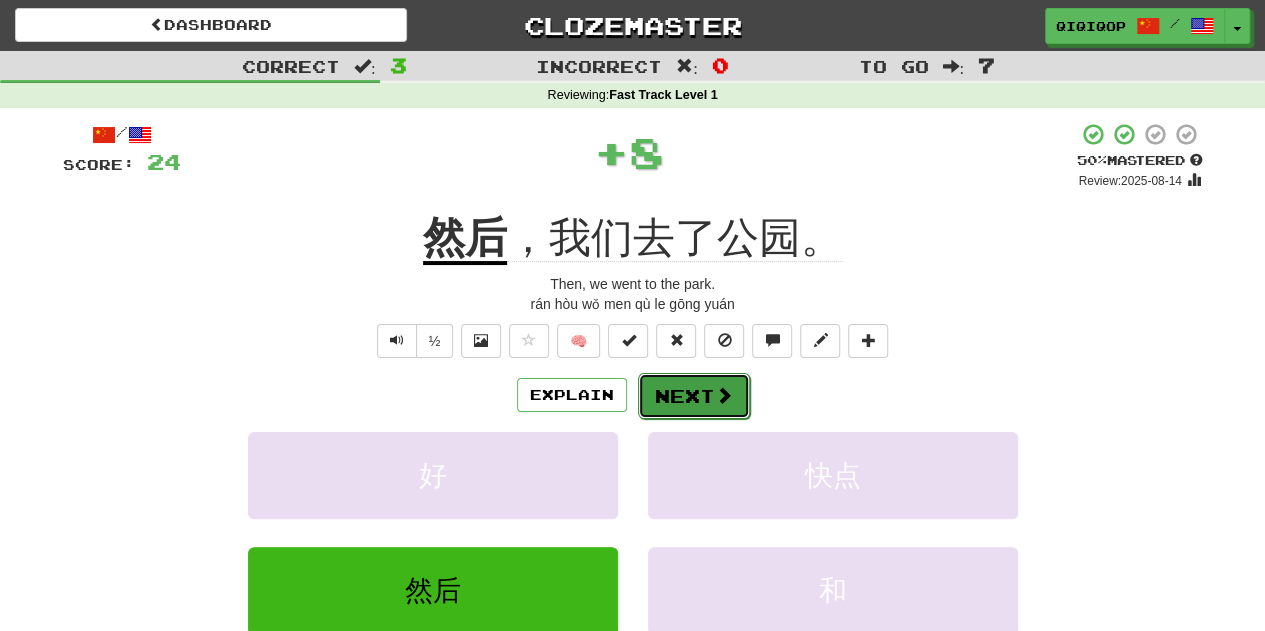 click on "Next" at bounding box center (694, 396) 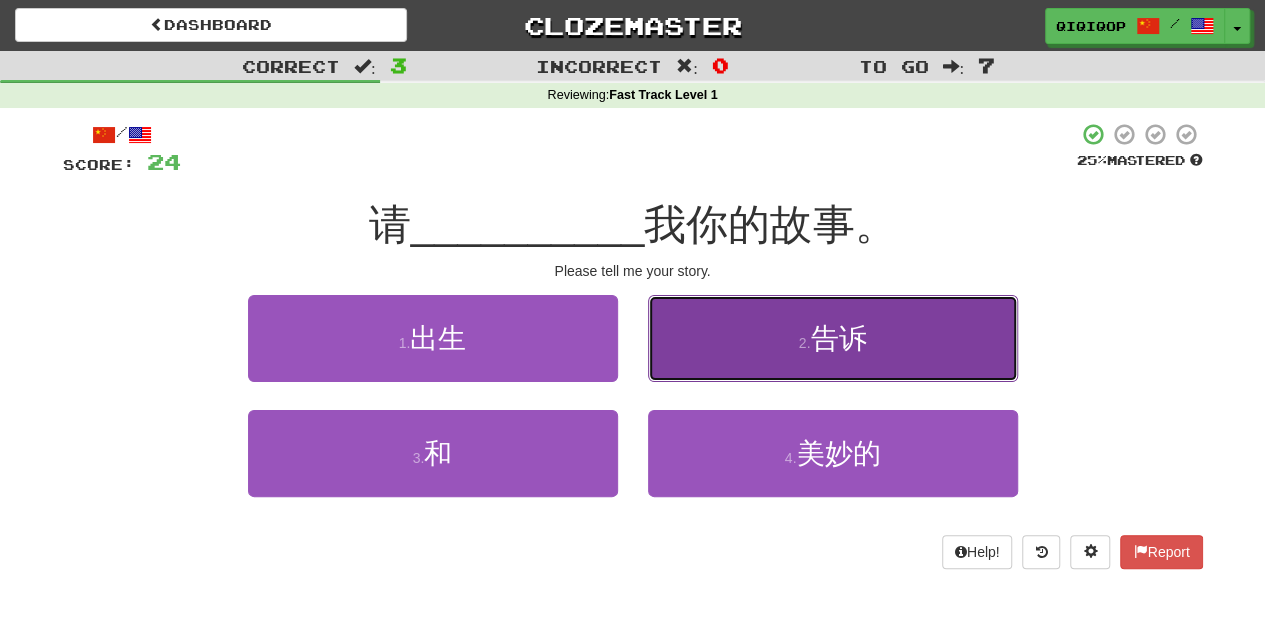 click on "2 .  告诉" at bounding box center [833, 338] 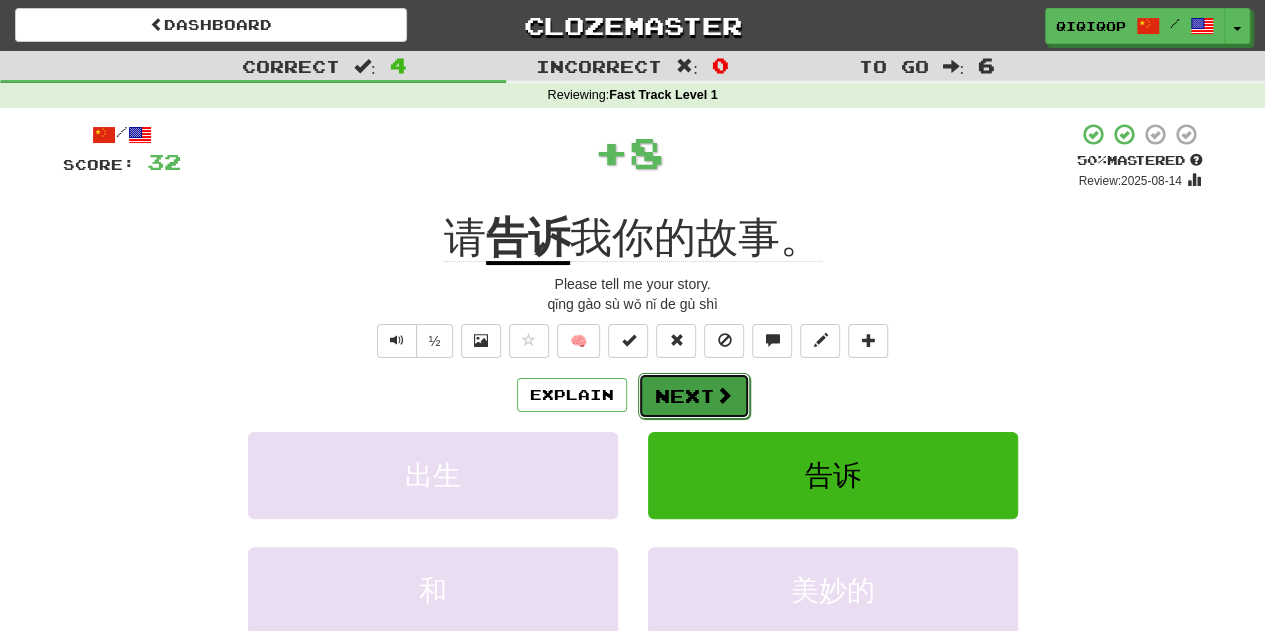 click on "Next" at bounding box center (694, 396) 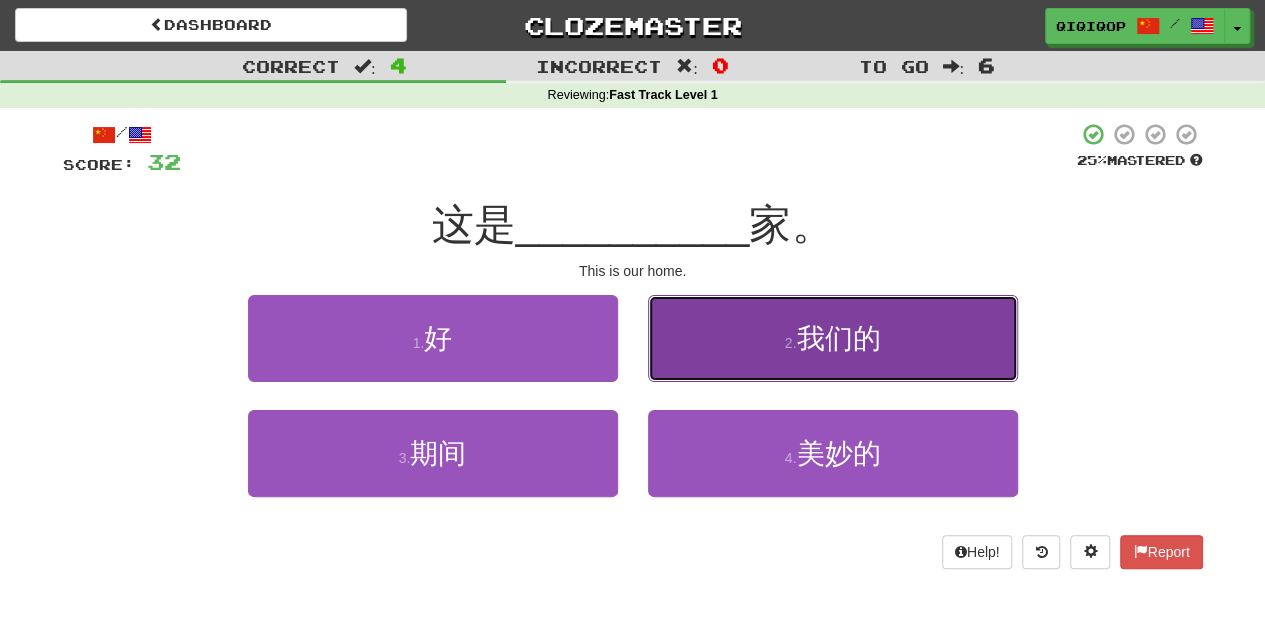click on "2 .  我们的" at bounding box center (833, 338) 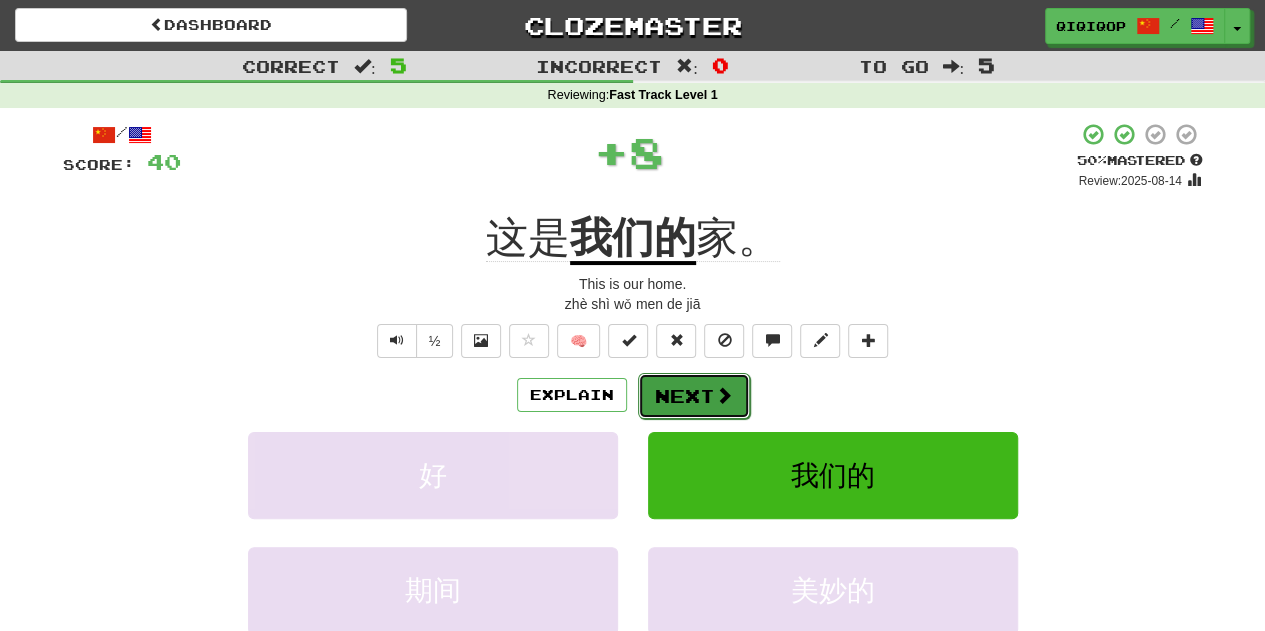 click on "Next" at bounding box center [694, 396] 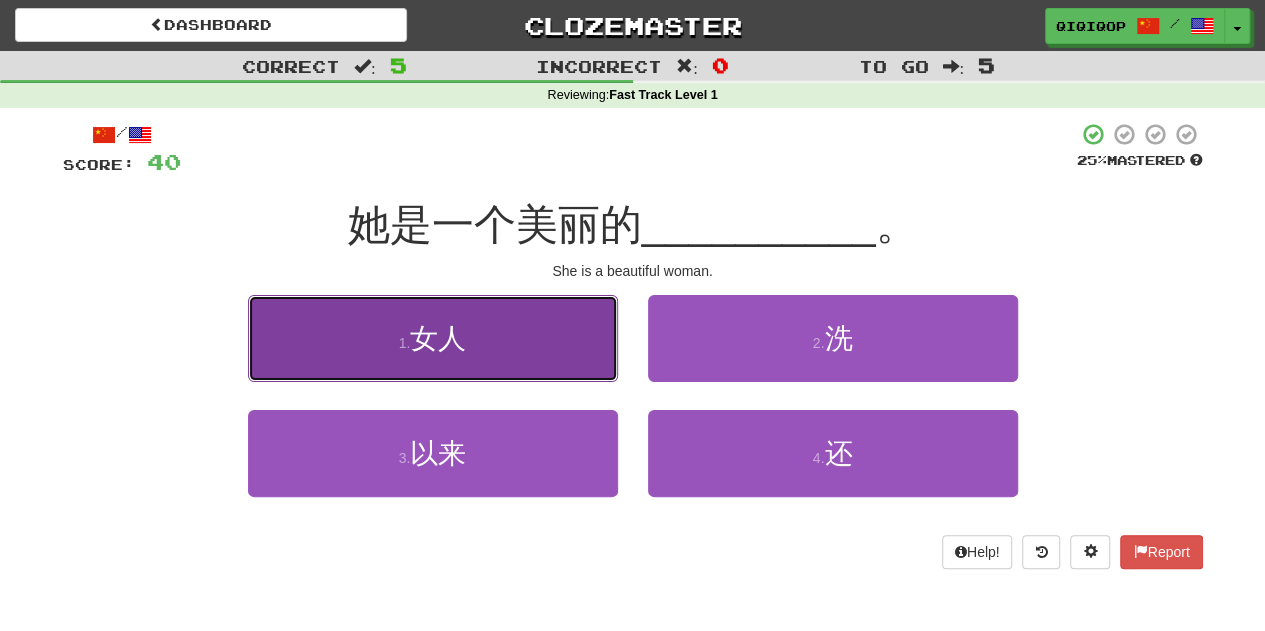 click on "1 .  女人" at bounding box center (433, 338) 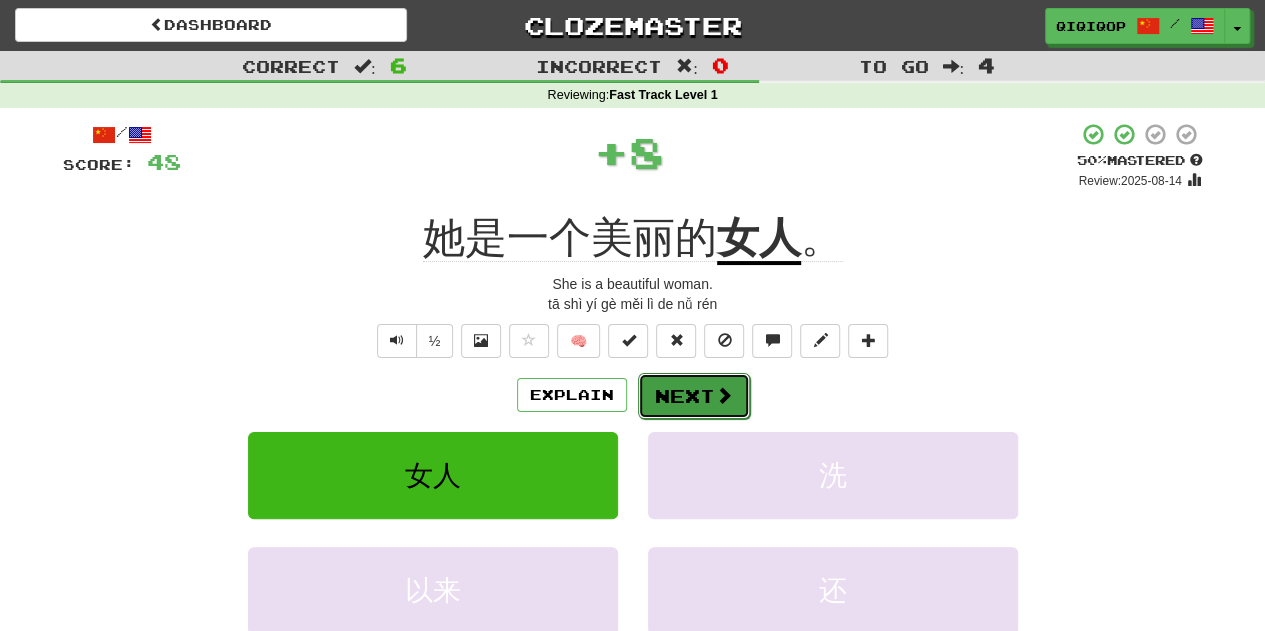 click on "Next" at bounding box center (694, 396) 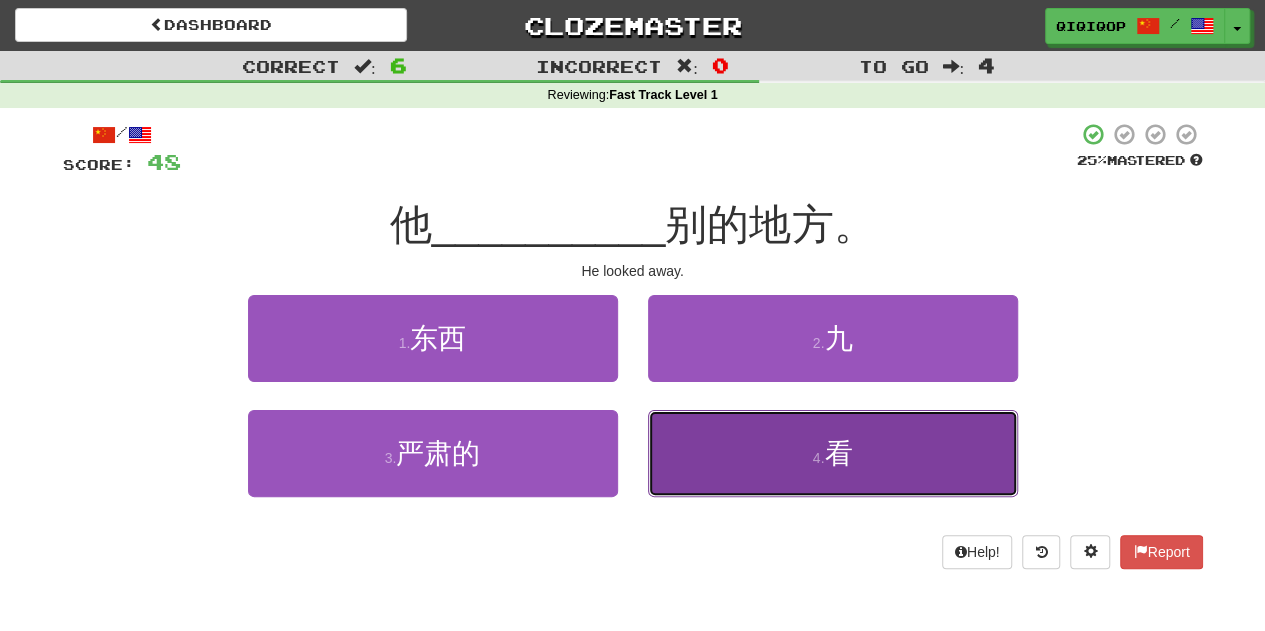 click on "4 .  看" at bounding box center [833, 453] 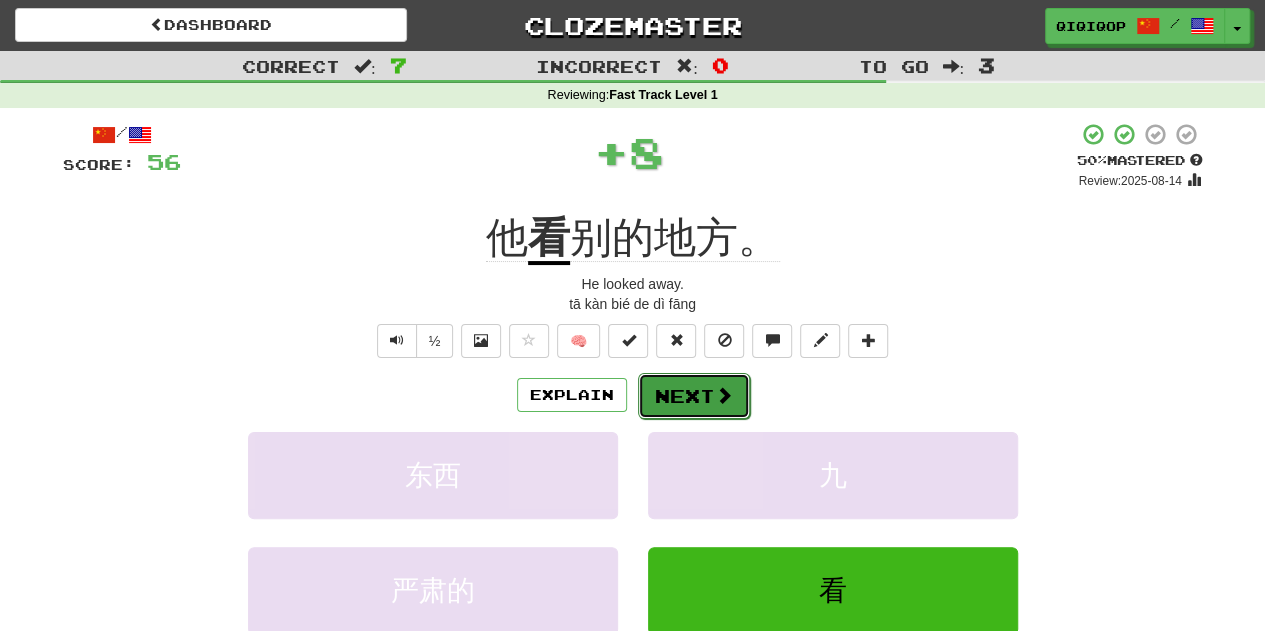click on "Next" at bounding box center (694, 396) 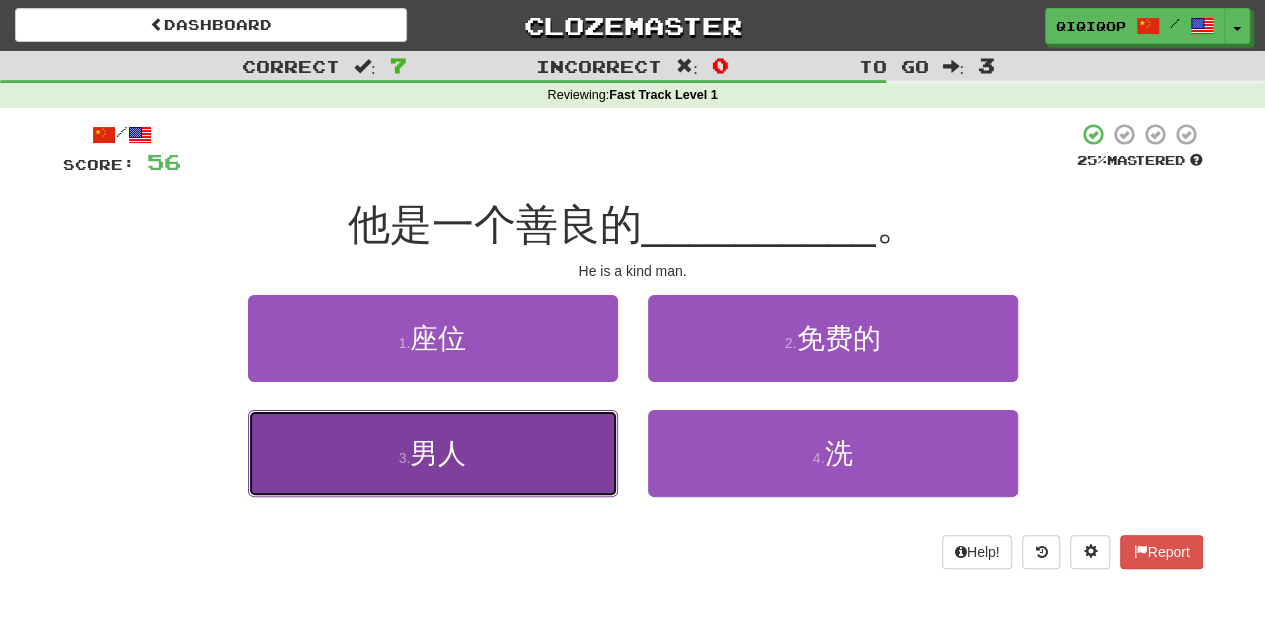 click on "3 .  男人" at bounding box center [433, 453] 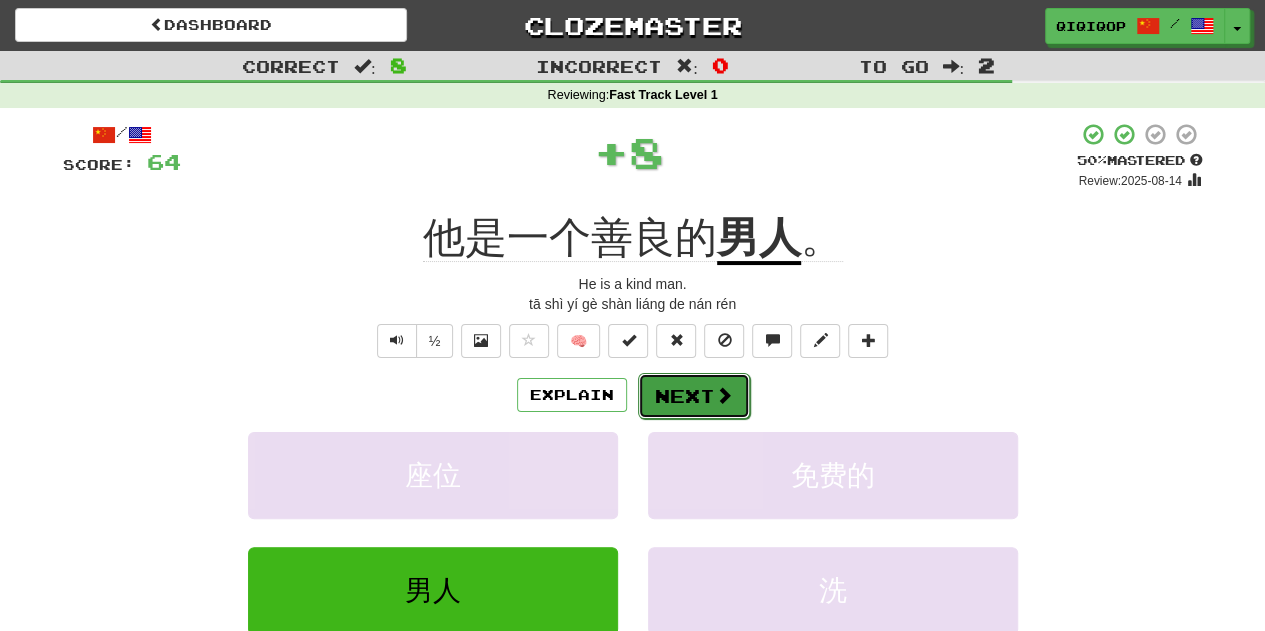 click on "Next" at bounding box center [694, 396] 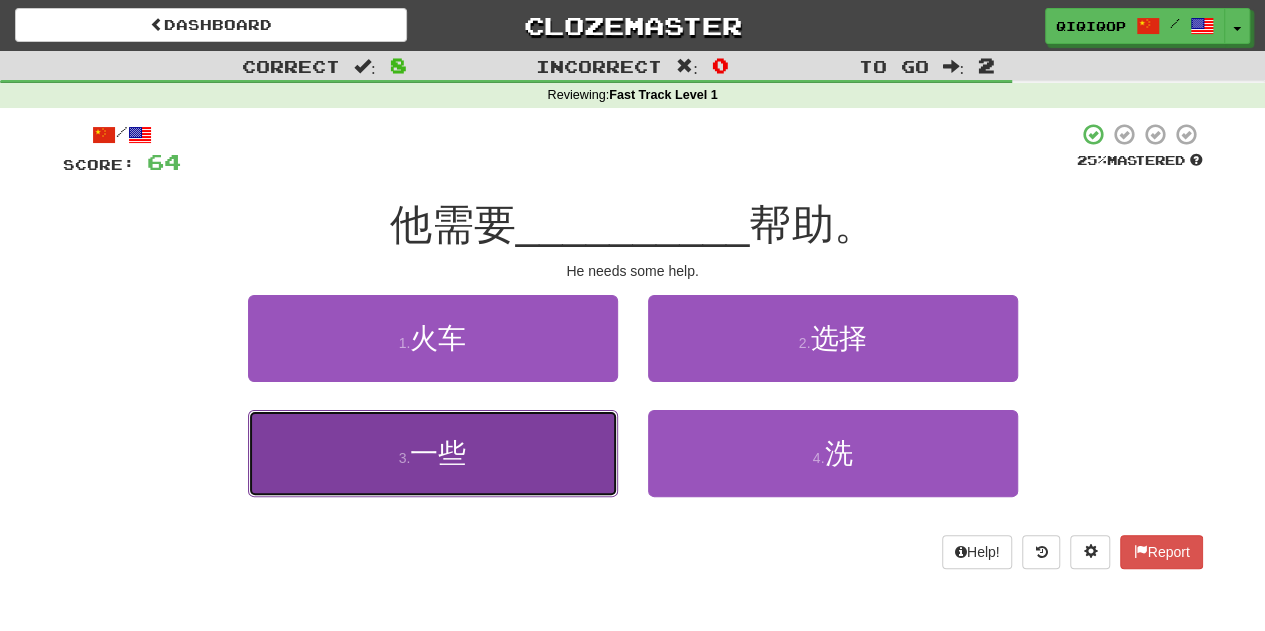 click on "3 .  一些" at bounding box center [433, 453] 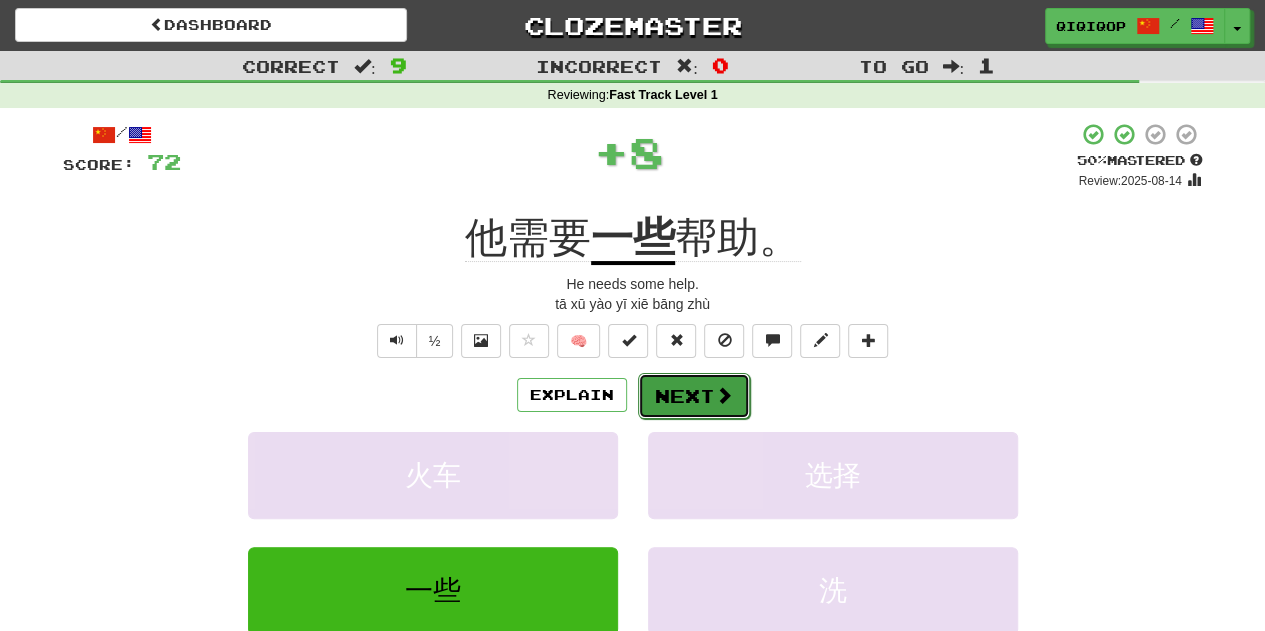 click on "Next" at bounding box center (694, 396) 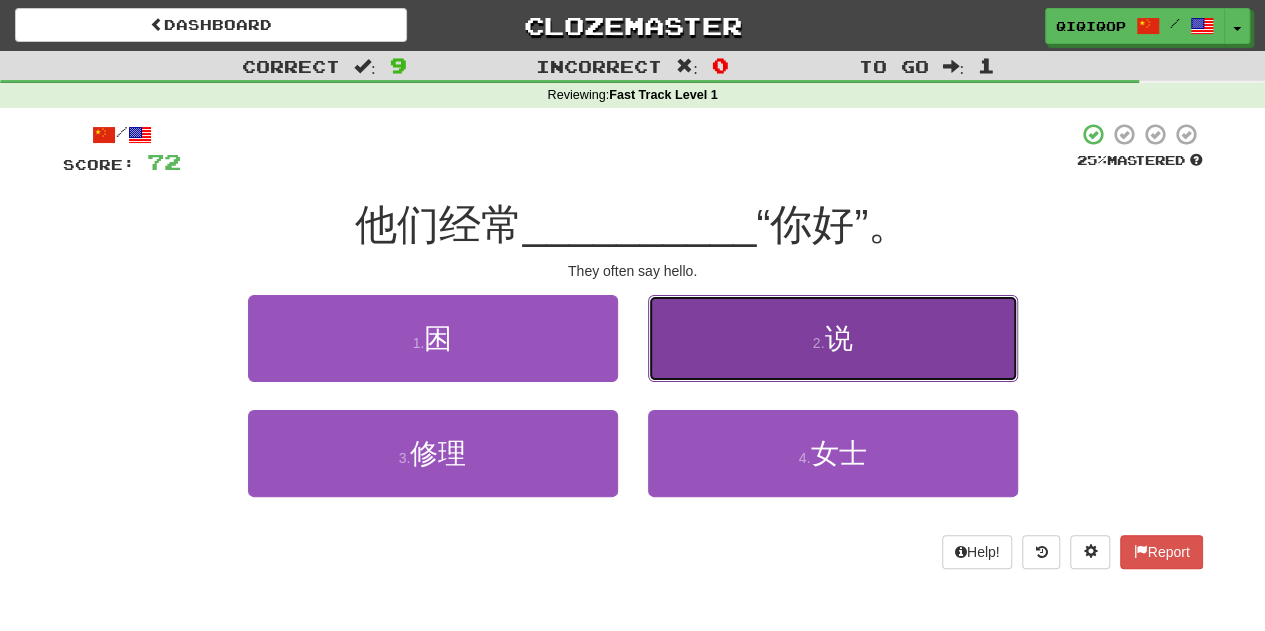 click on "2 .  说" at bounding box center [833, 338] 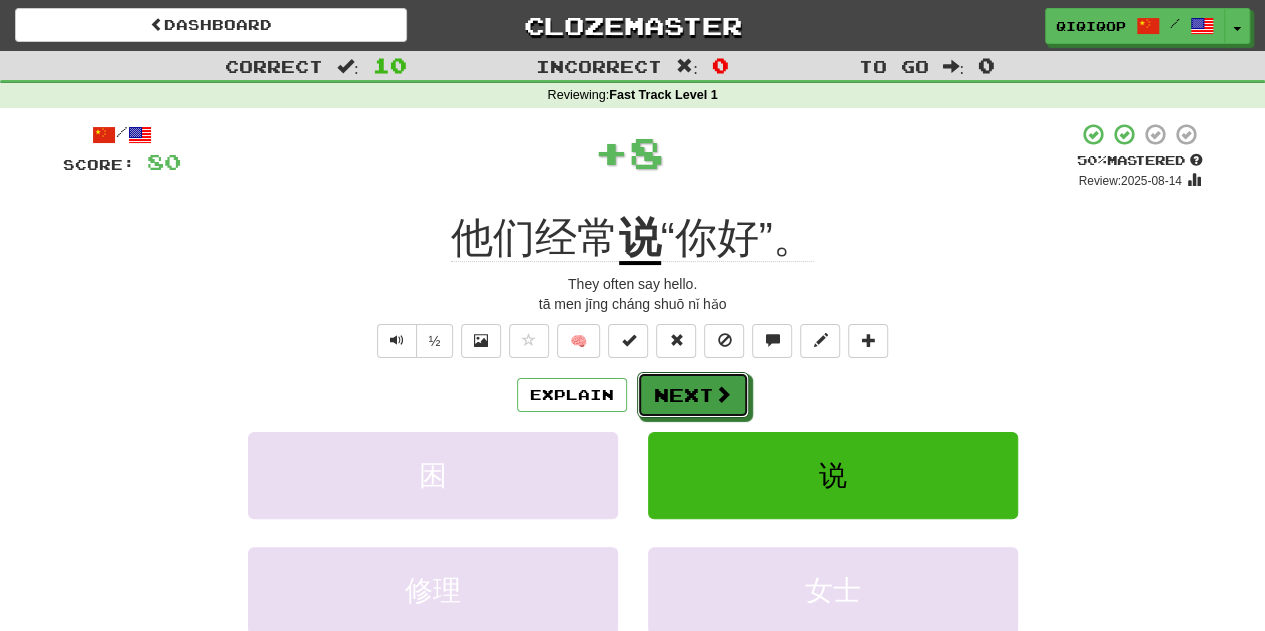 click on "Next" at bounding box center [693, 395] 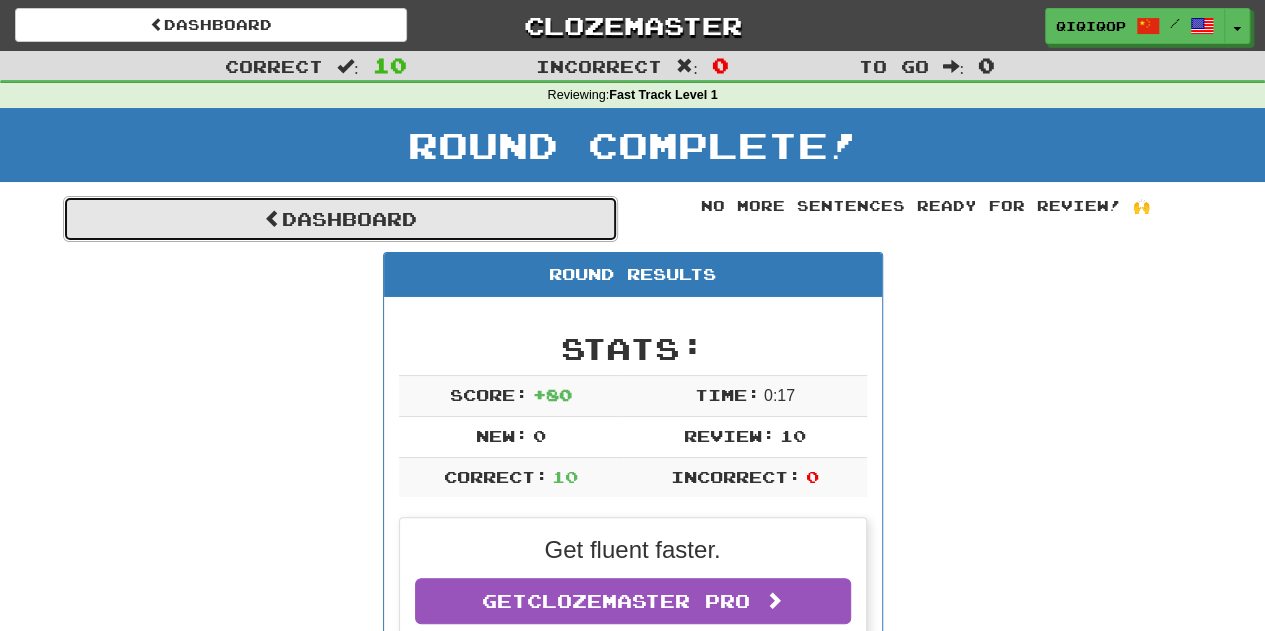 click on "Dashboard" at bounding box center [340, 219] 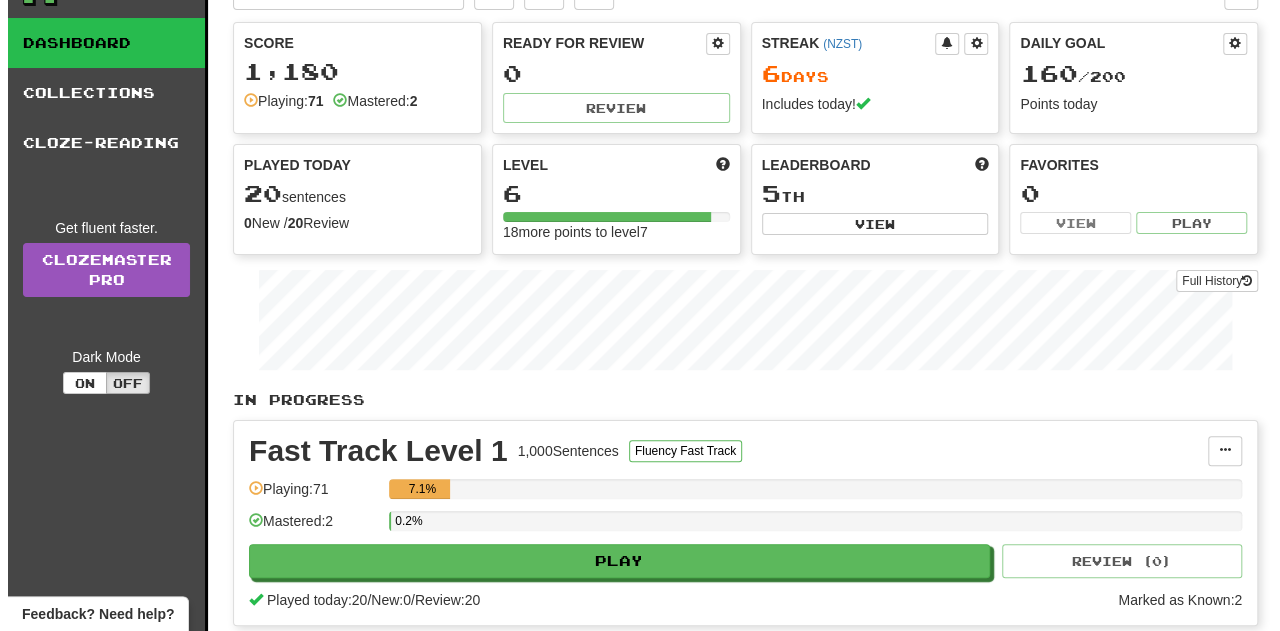 scroll, scrollTop: 43, scrollLeft: 0, axis: vertical 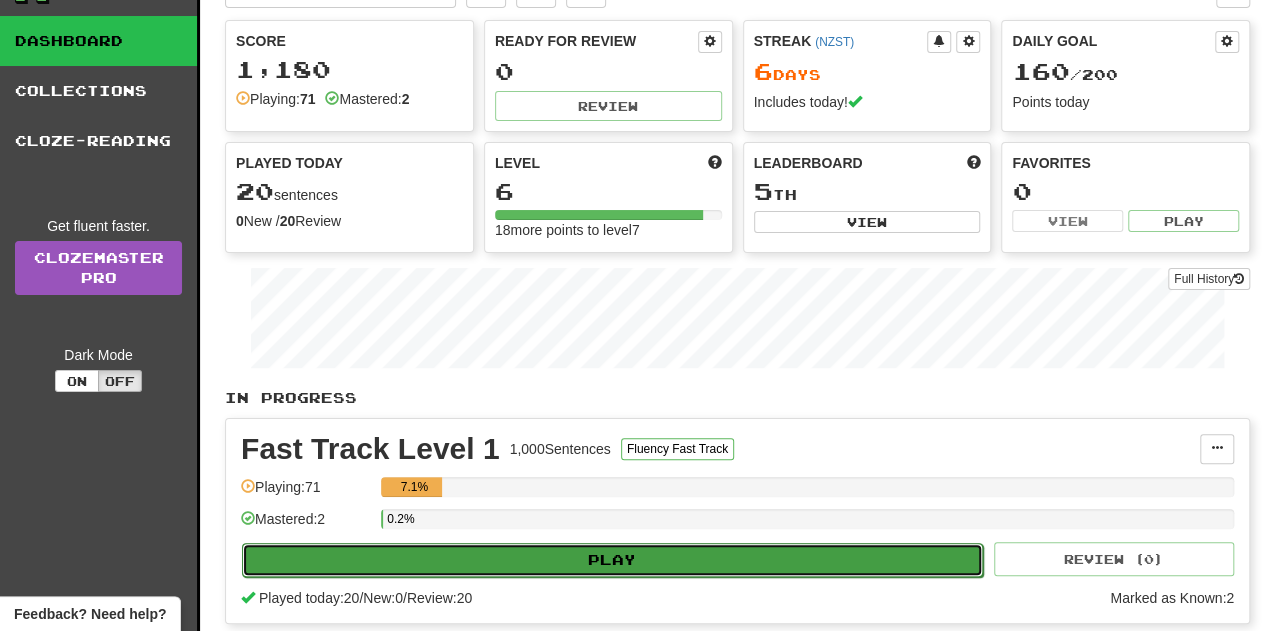click on "Play" at bounding box center (612, 560) 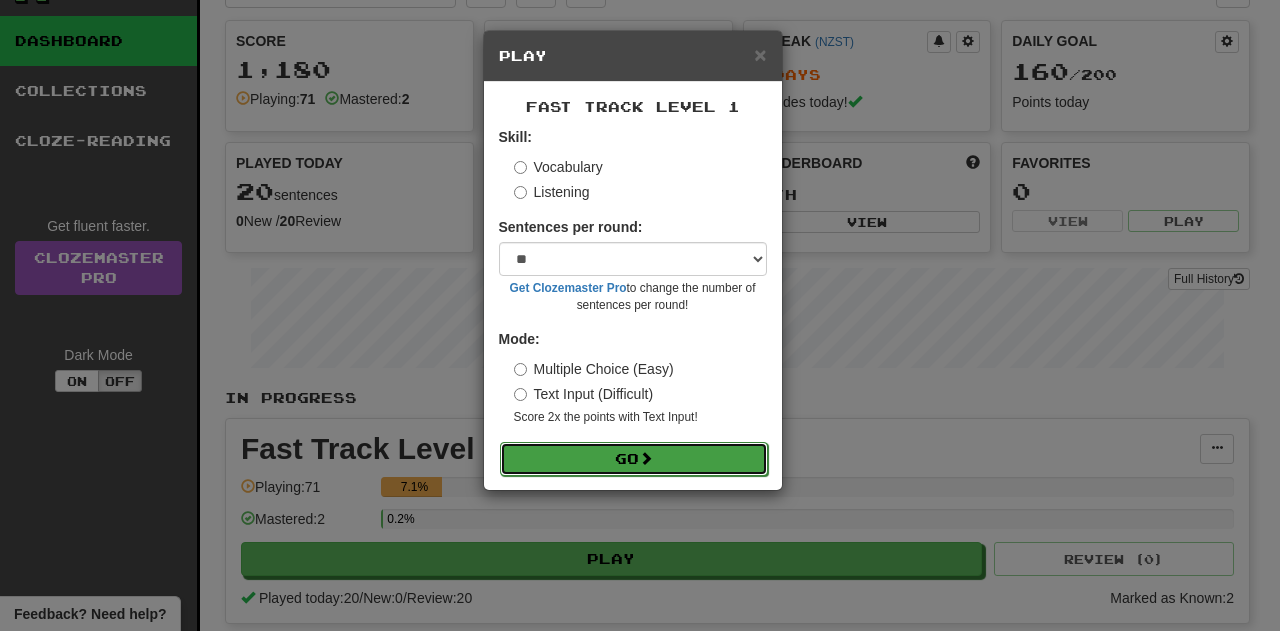 click on "Go" at bounding box center (634, 459) 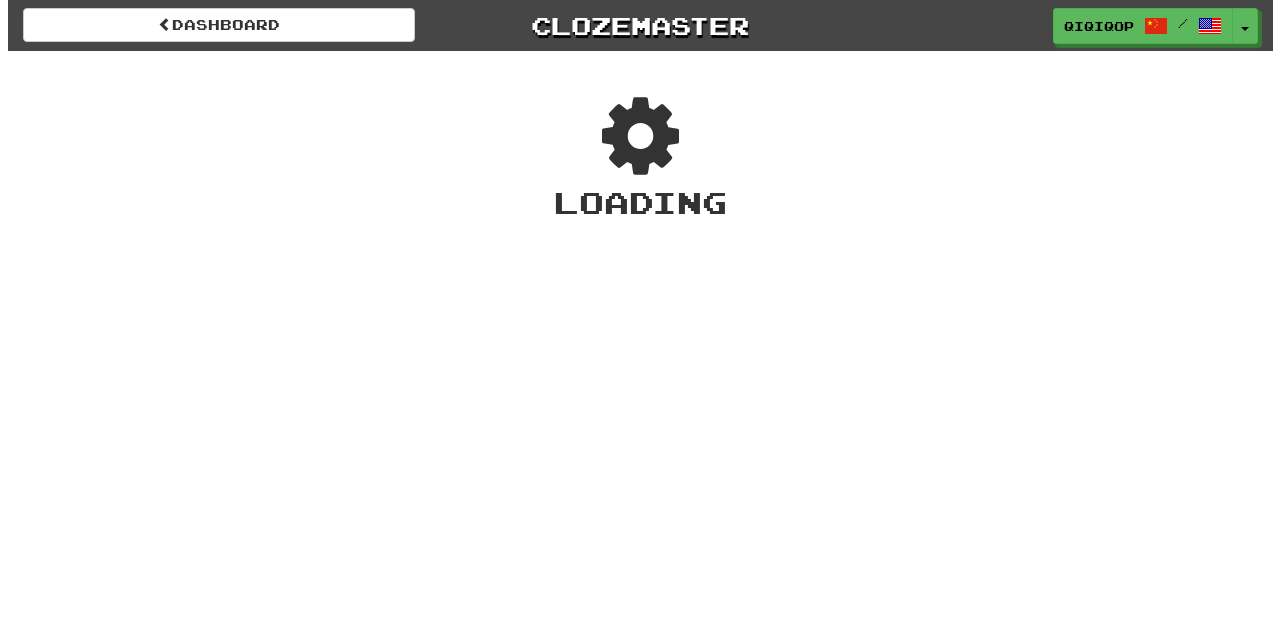 scroll, scrollTop: 0, scrollLeft: 0, axis: both 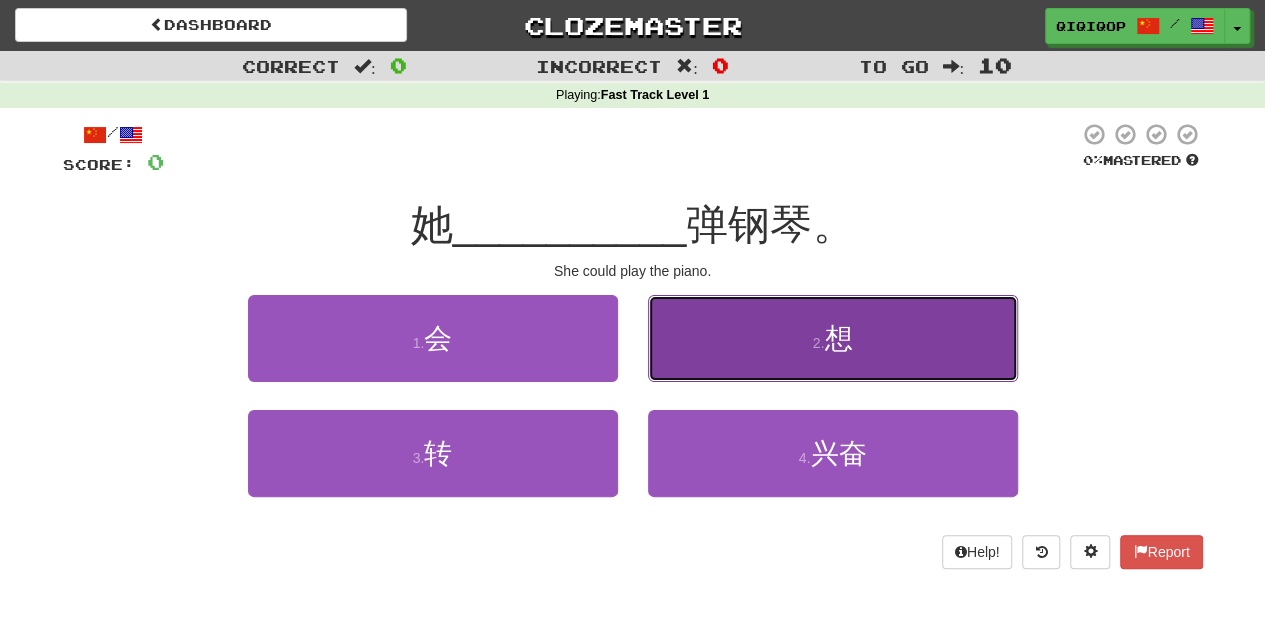 click on "2 .  想" at bounding box center (833, 338) 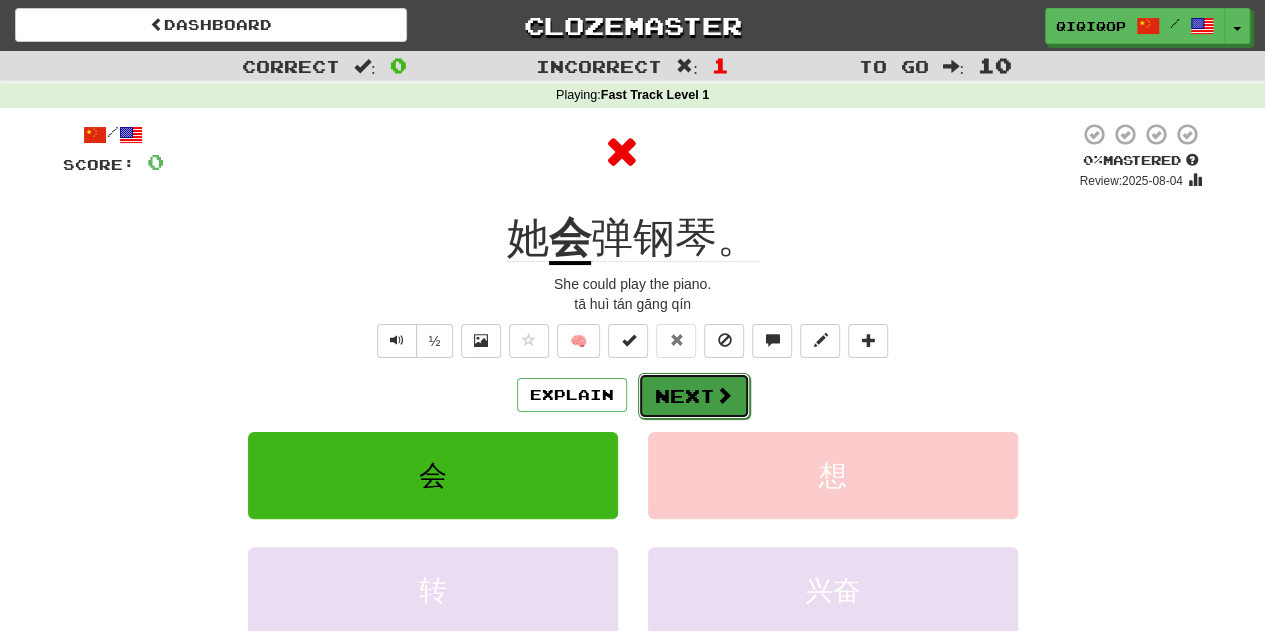 click on "Next" at bounding box center [694, 396] 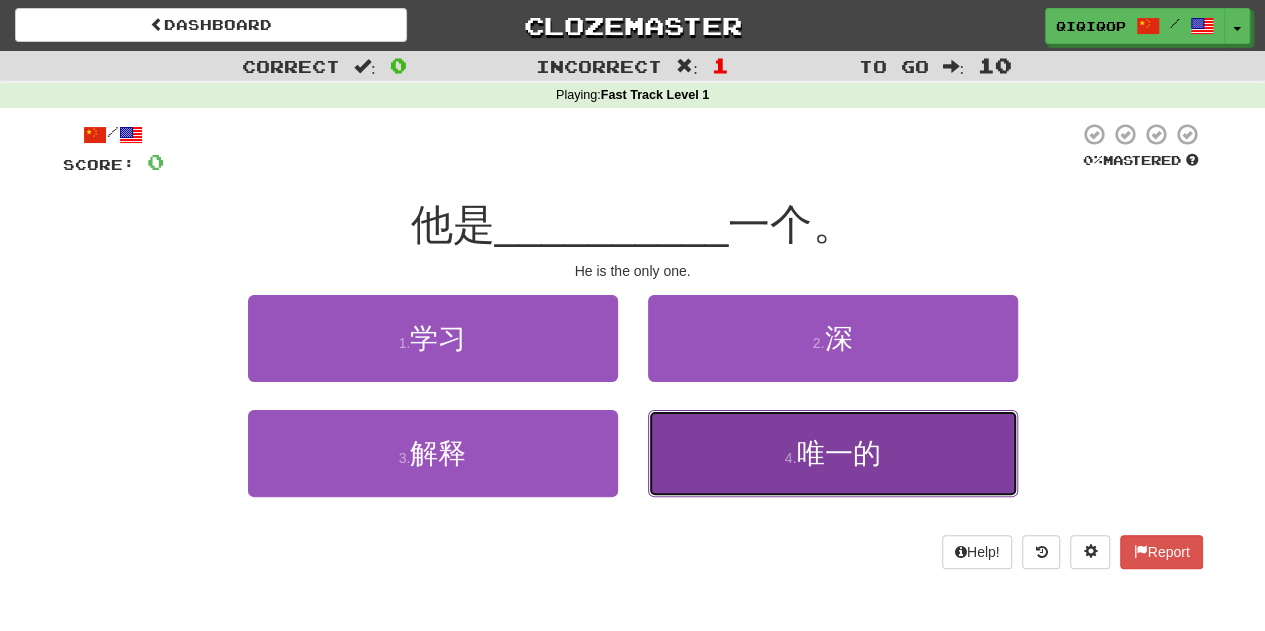 click on "4 .  唯一的" at bounding box center (833, 453) 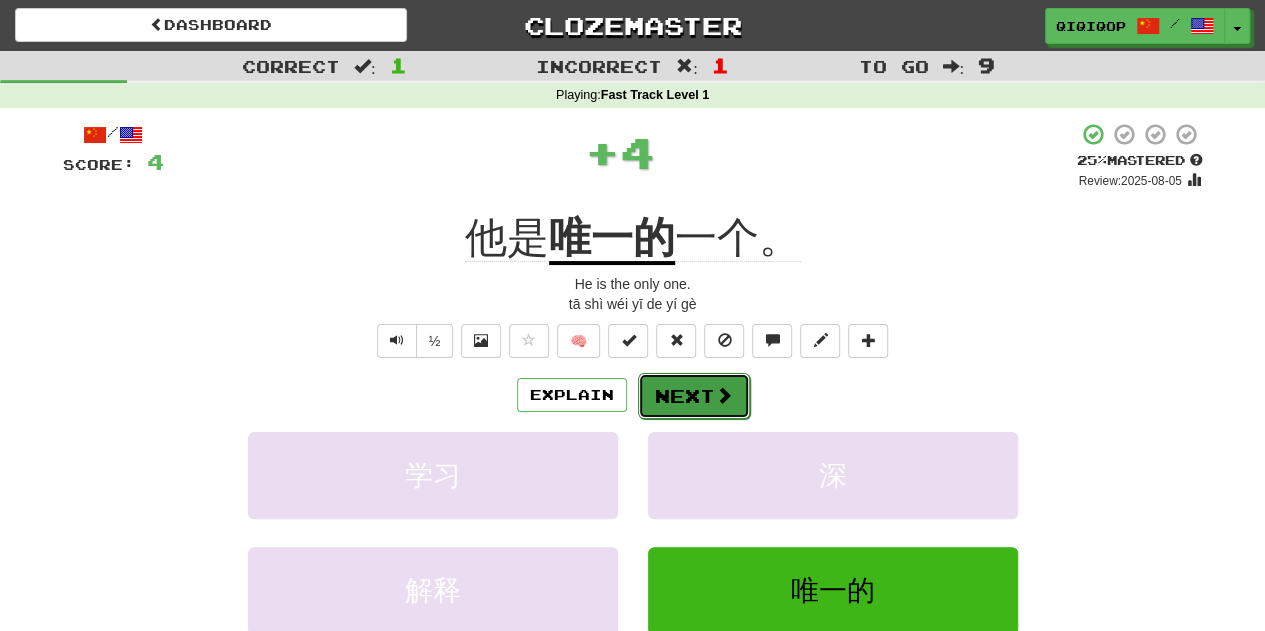 click on "Next" at bounding box center (694, 396) 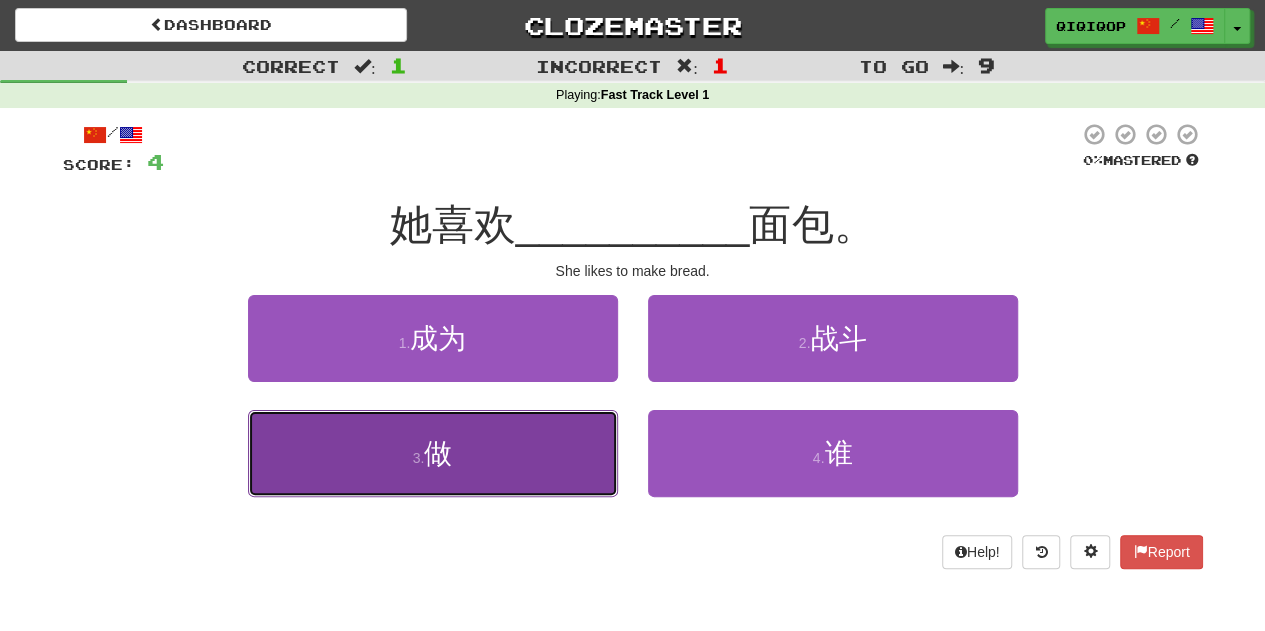 click on "3 .  做" at bounding box center [433, 453] 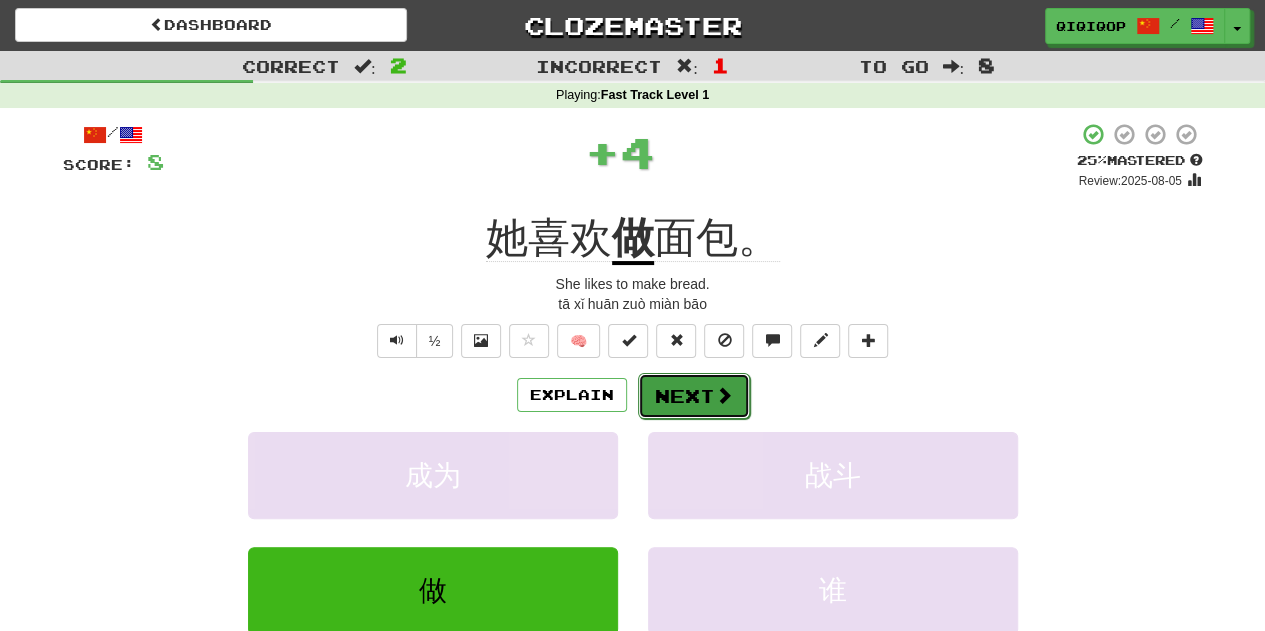 click on "Next" at bounding box center (694, 396) 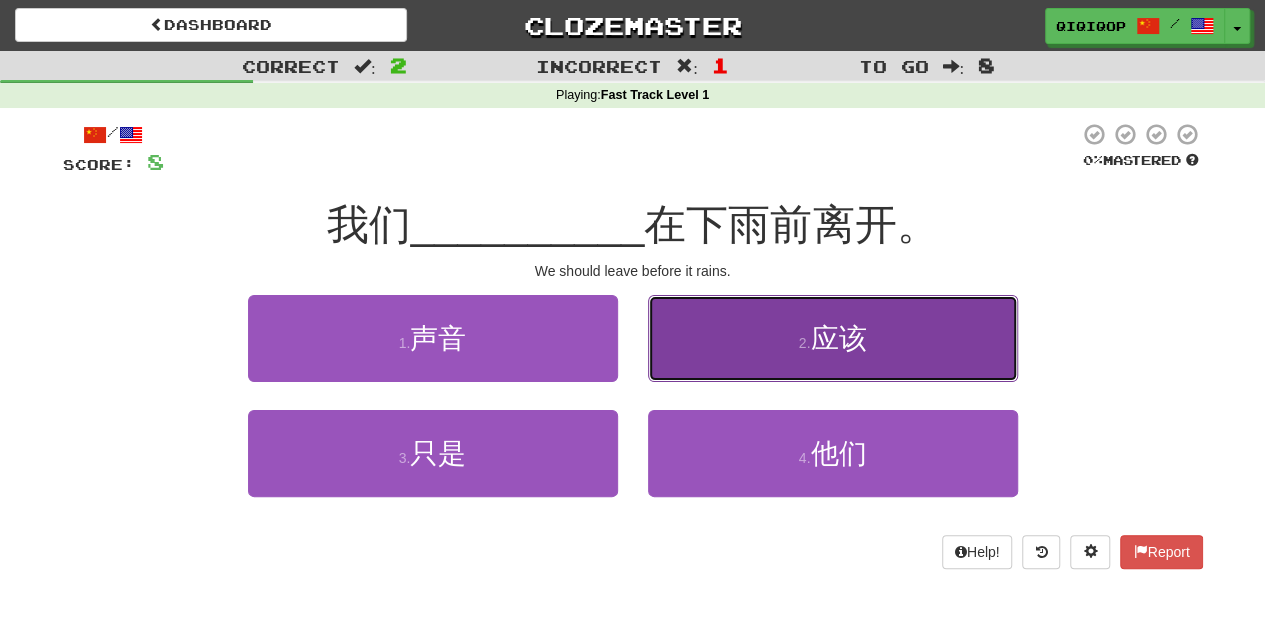 click on "2 .  应该" at bounding box center (833, 338) 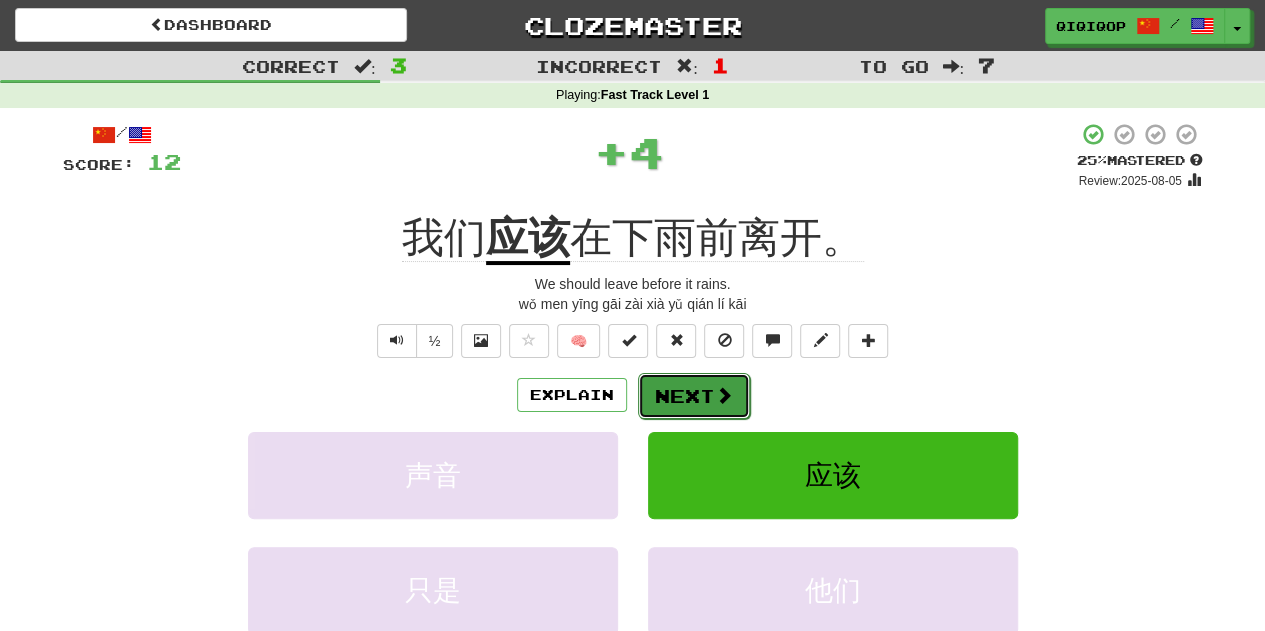 click on "Next" at bounding box center [694, 396] 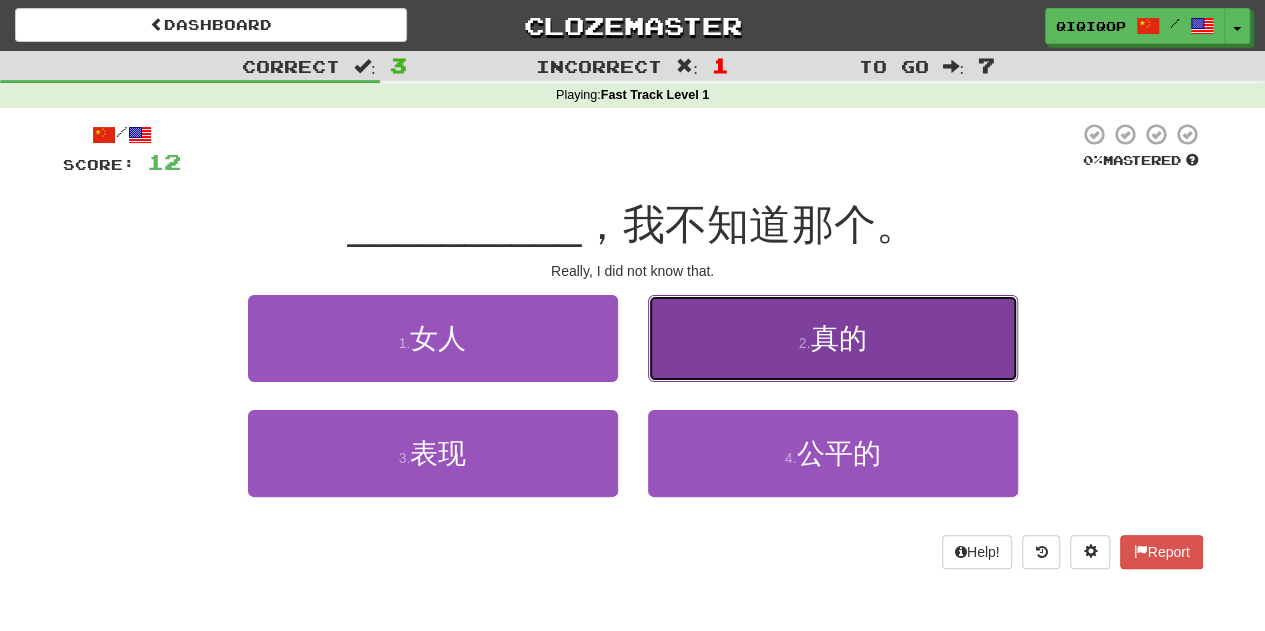 click on "2 .  真的" at bounding box center (833, 338) 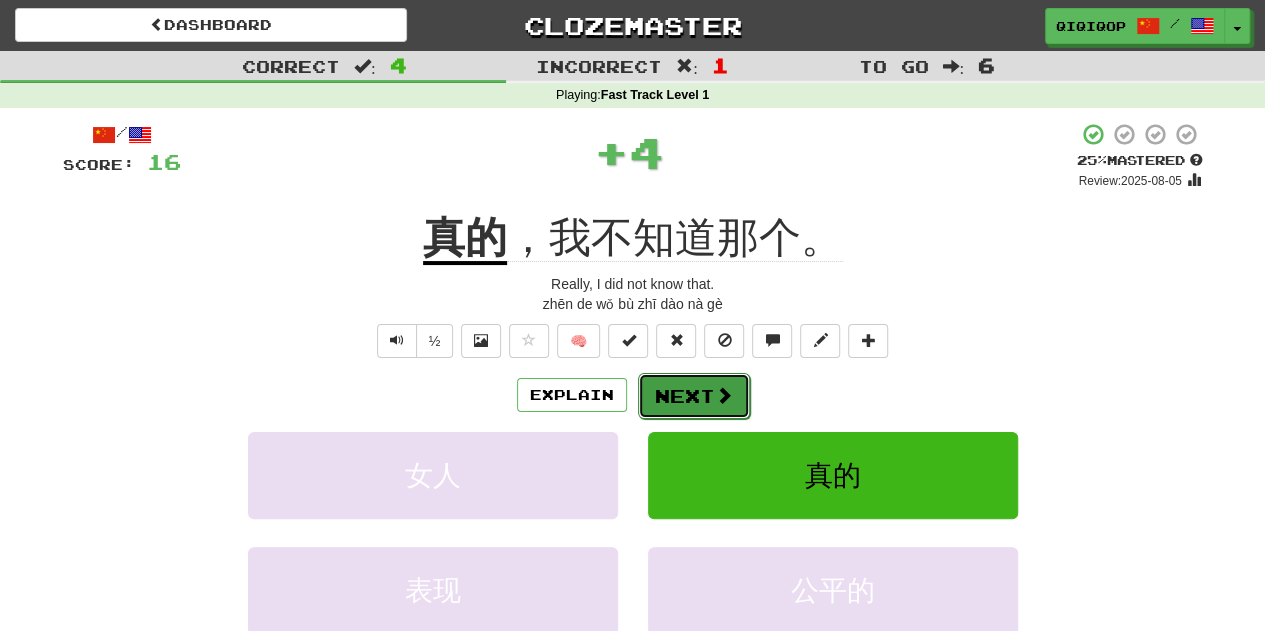 click on "Next" at bounding box center [694, 396] 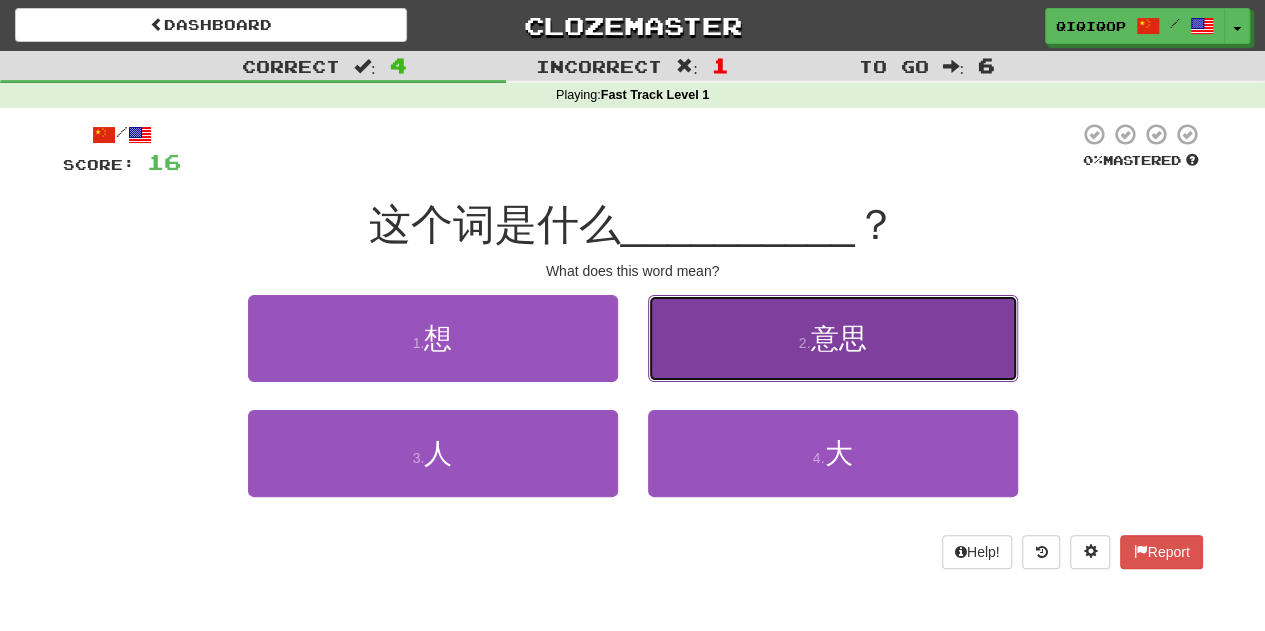 click on "2 .  意思" at bounding box center [833, 338] 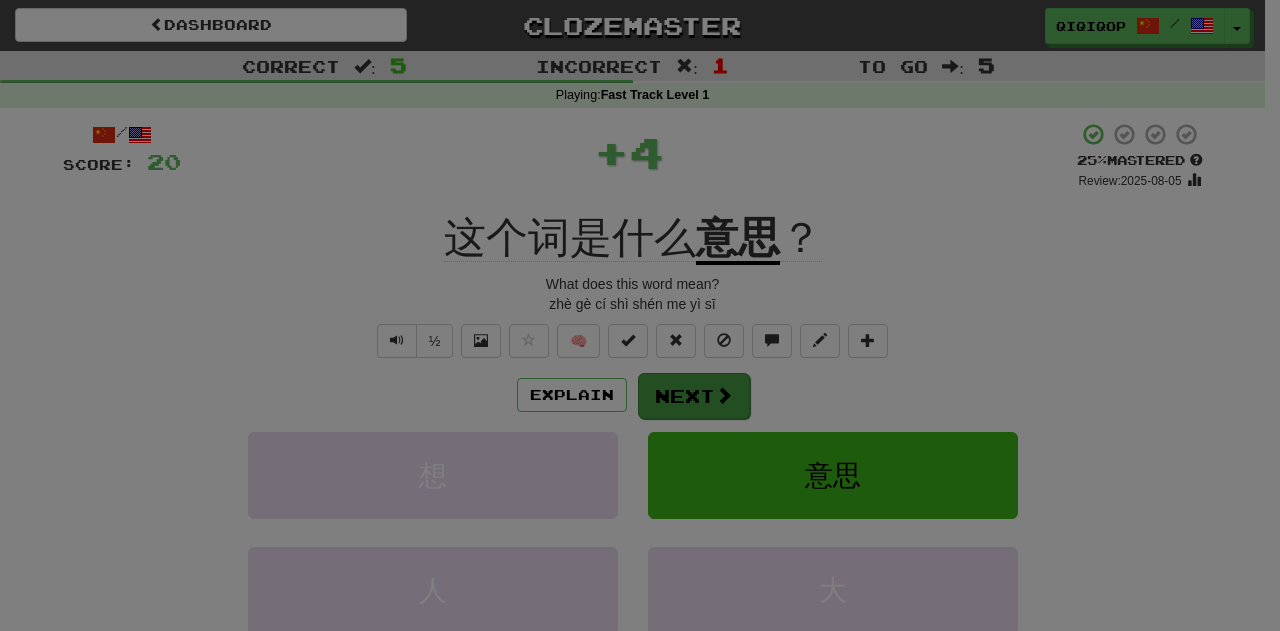 click at bounding box center (640, 315) 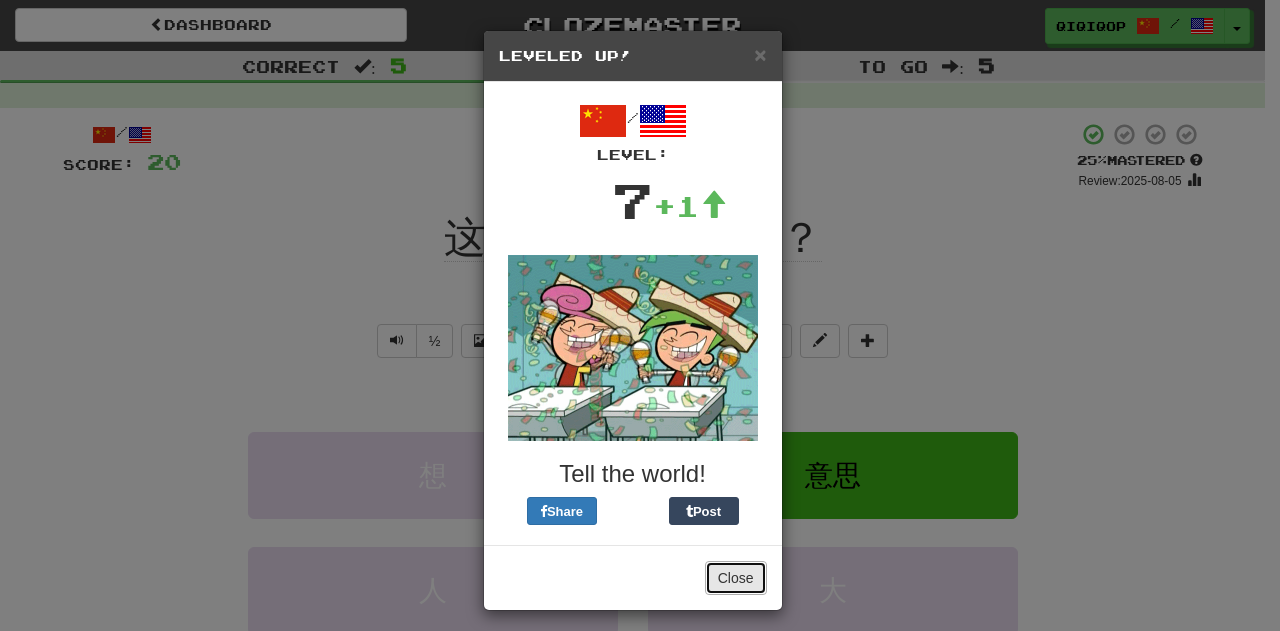 click on "Close" at bounding box center (736, 578) 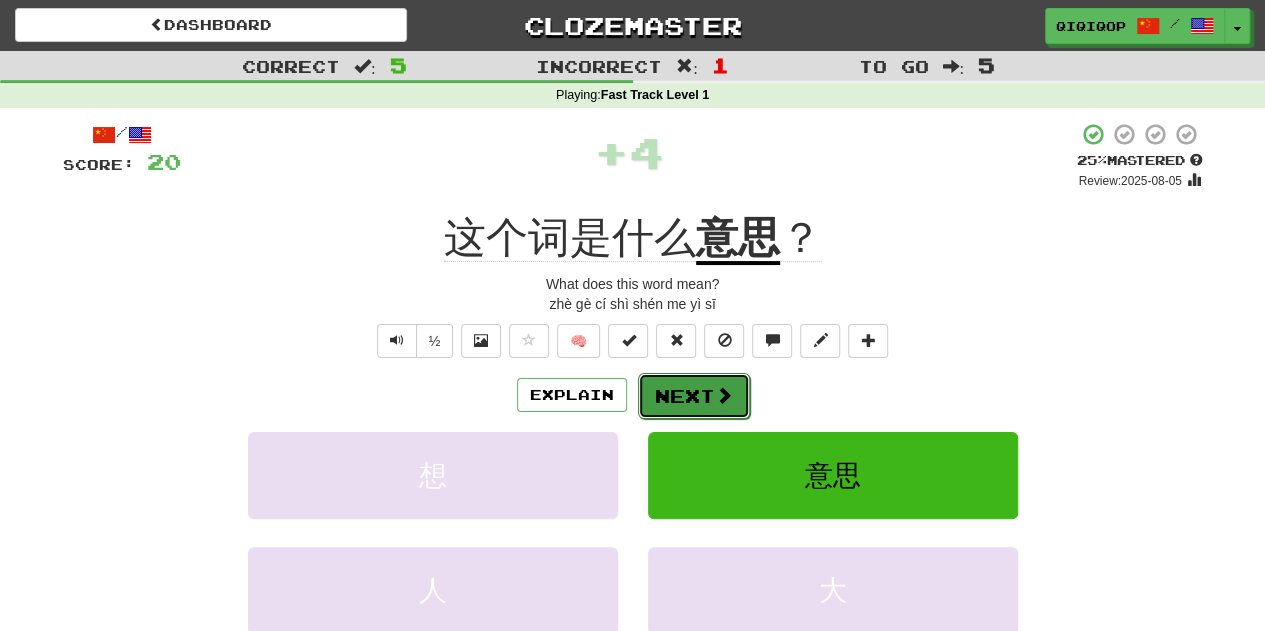 click at bounding box center [724, 395] 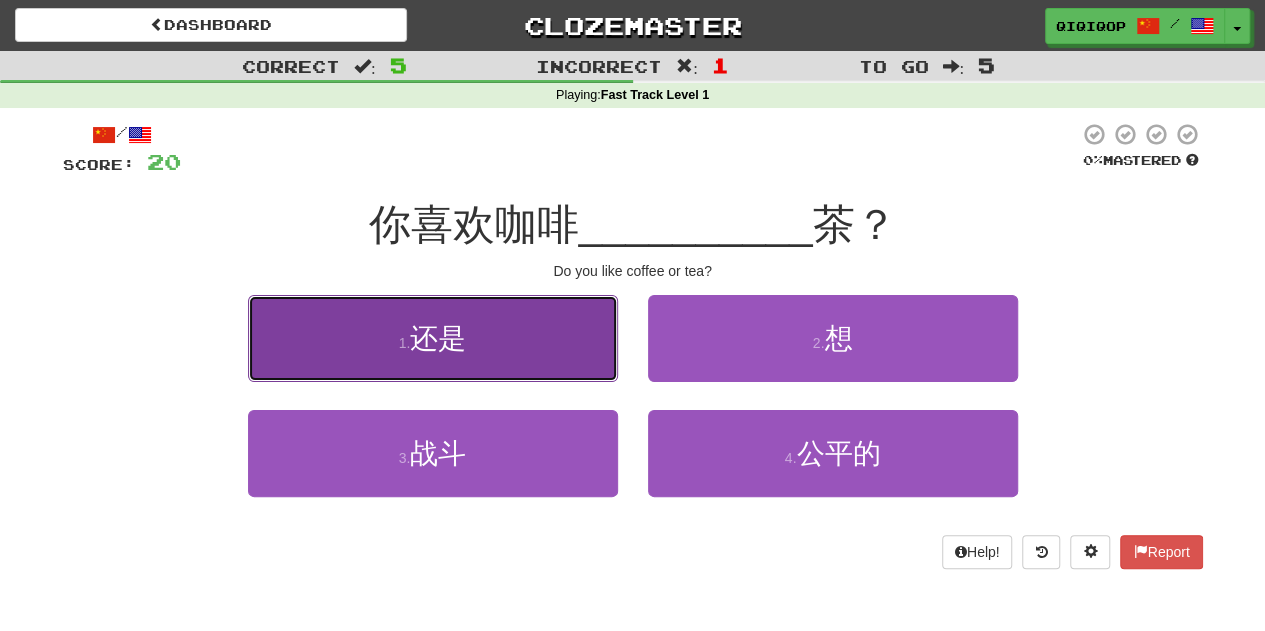 click on "1 .  还是" at bounding box center (433, 338) 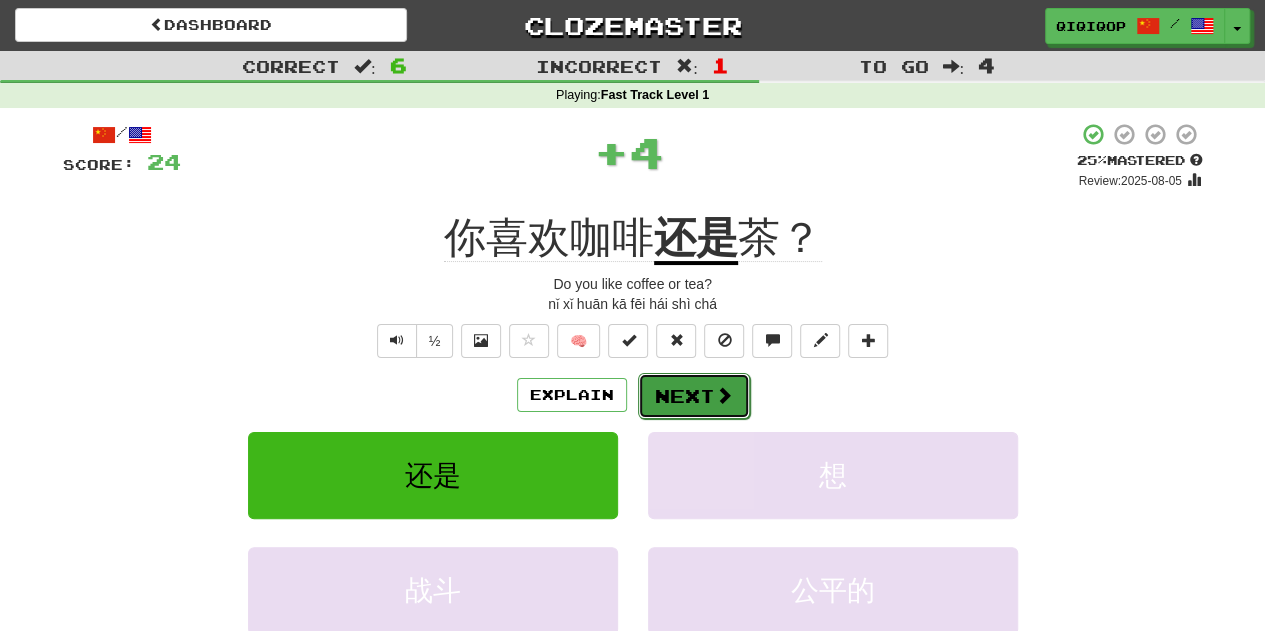 click on "Next" at bounding box center (694, 396) 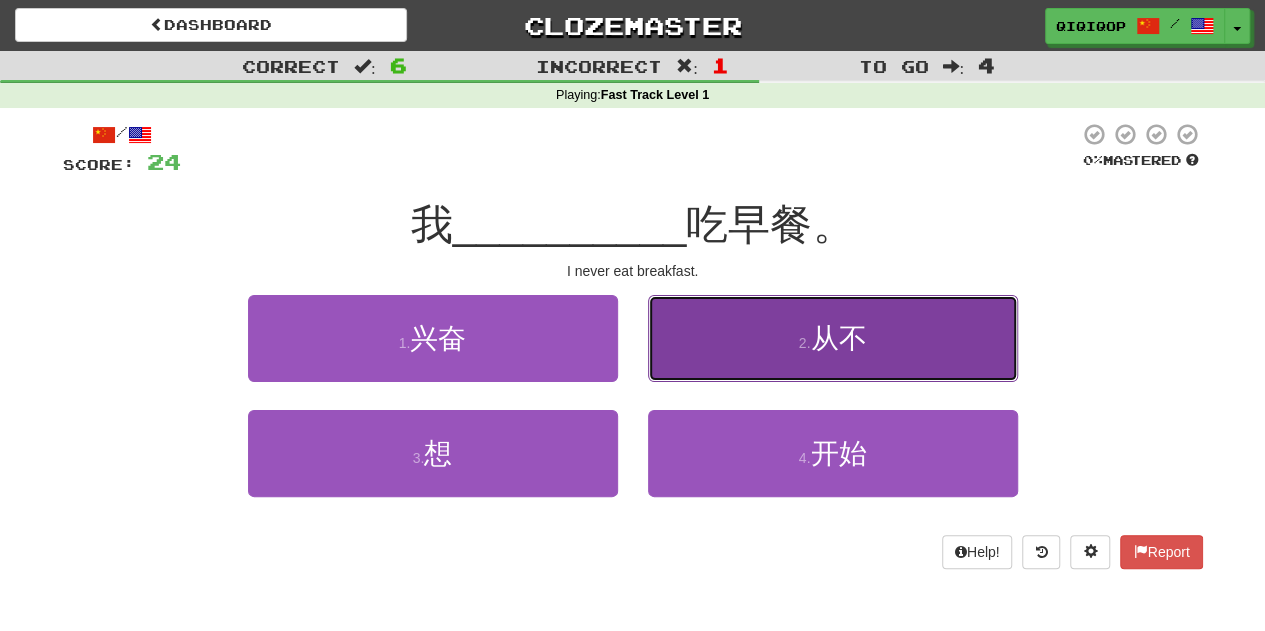 click on "2 .  从不" at bounding box center [833, 338] 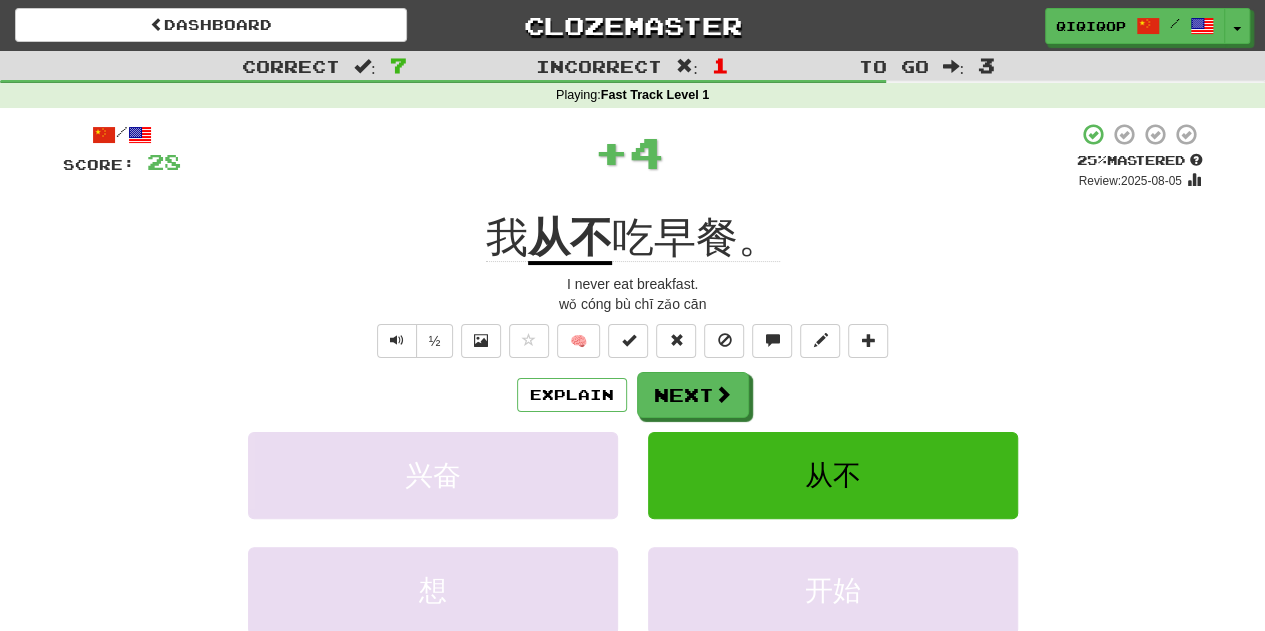 click on "/  Score:   28 + 4 25 %  Mastered Review:  2025-08-05 我 从不 吃早餐。 I never eat breakfast. wǒ cóng bù chī zǎo cān ½ 🧠 Explain Next 兴奋 从不 想 开始 Learn more: 兴奋 从不 想 开始  Help!  Report" at bounding box center (633, 429) 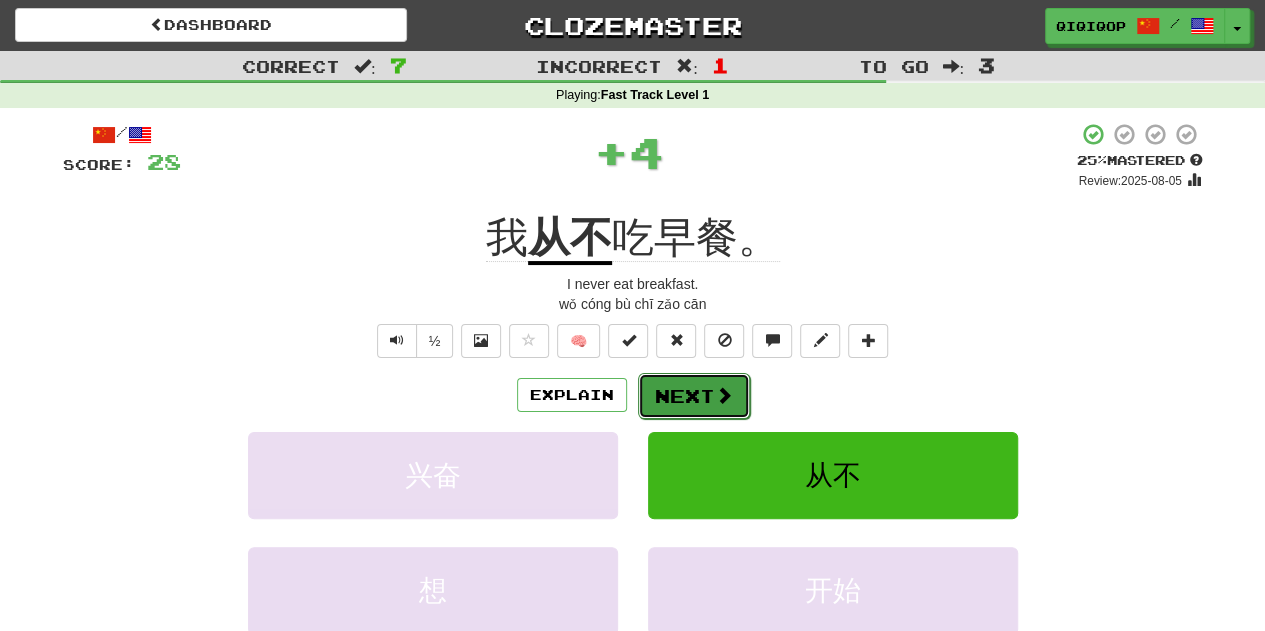 click on "Next" at bounding box center (694, 396) 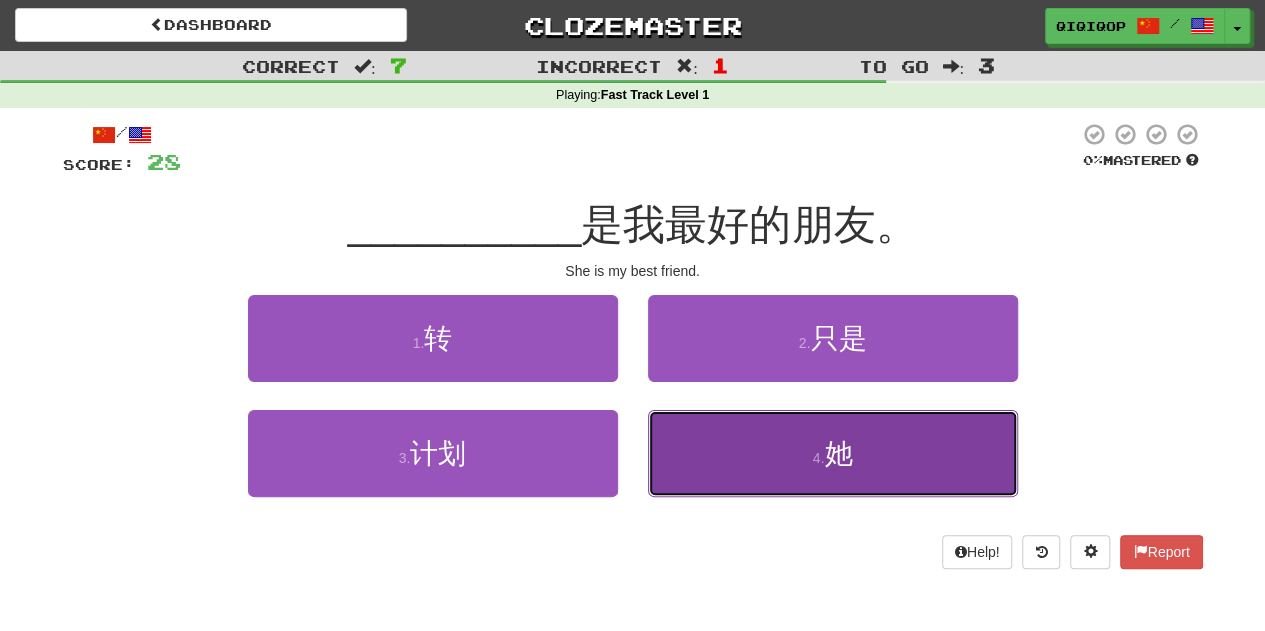 click on "4 .  她" at bounding box center [833, 453] 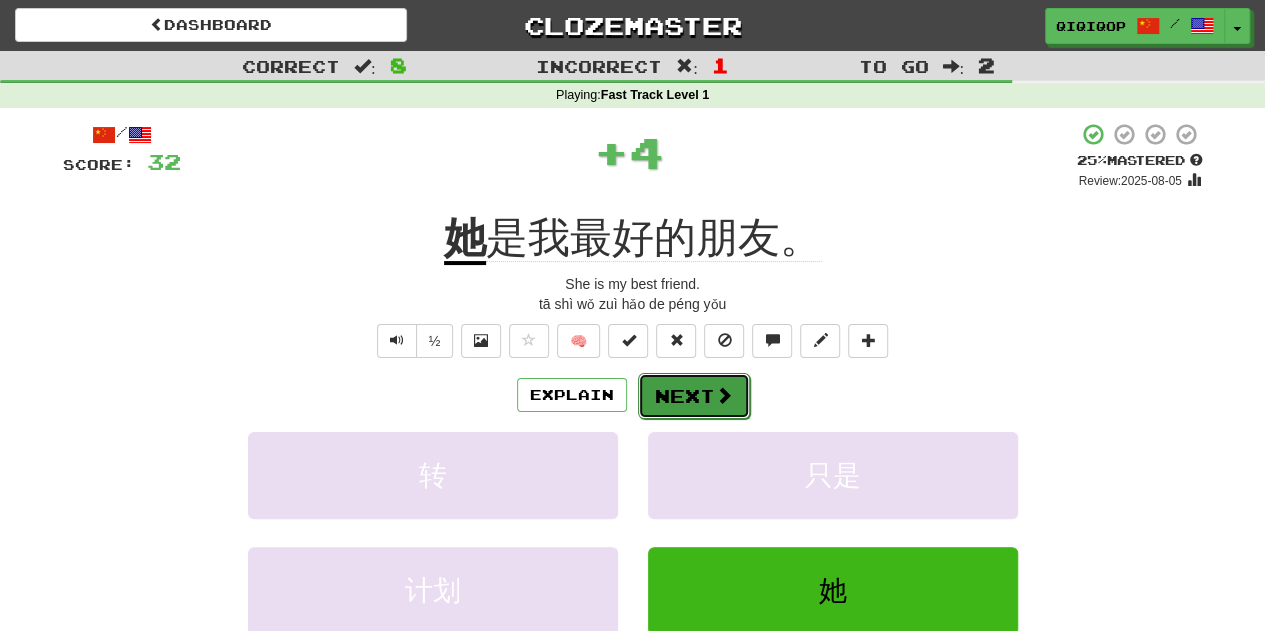 click on "Next" at bounding box center [694, 396] 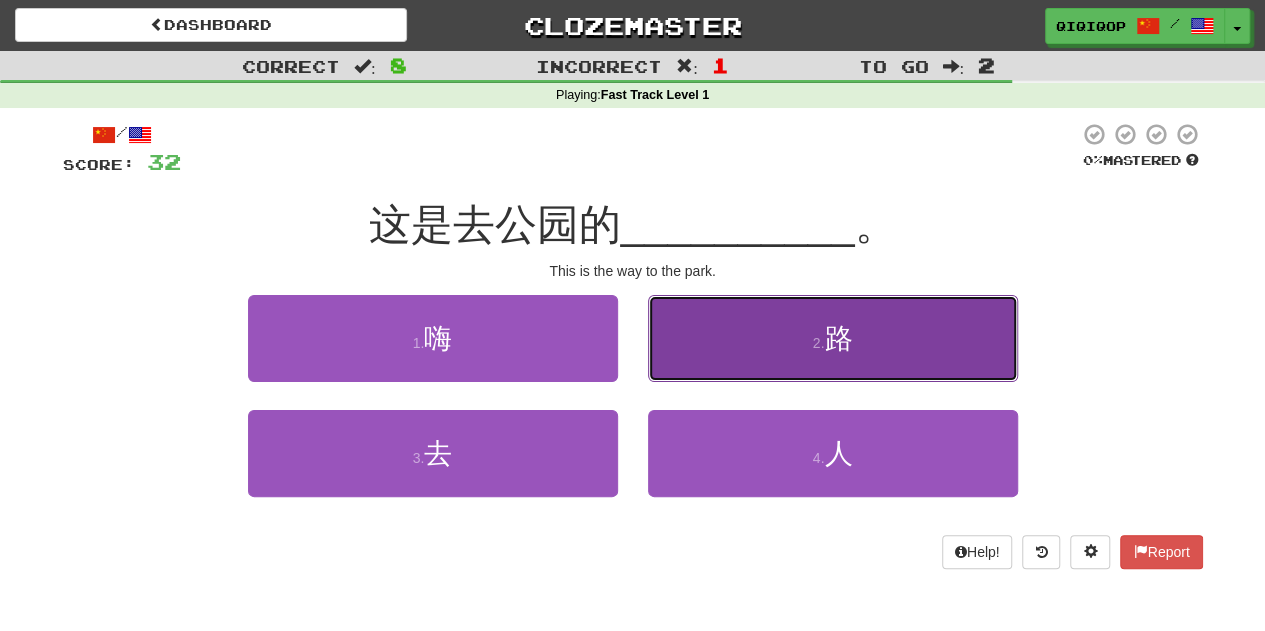 click on "2 .  路" at bounding box center (833, 338) 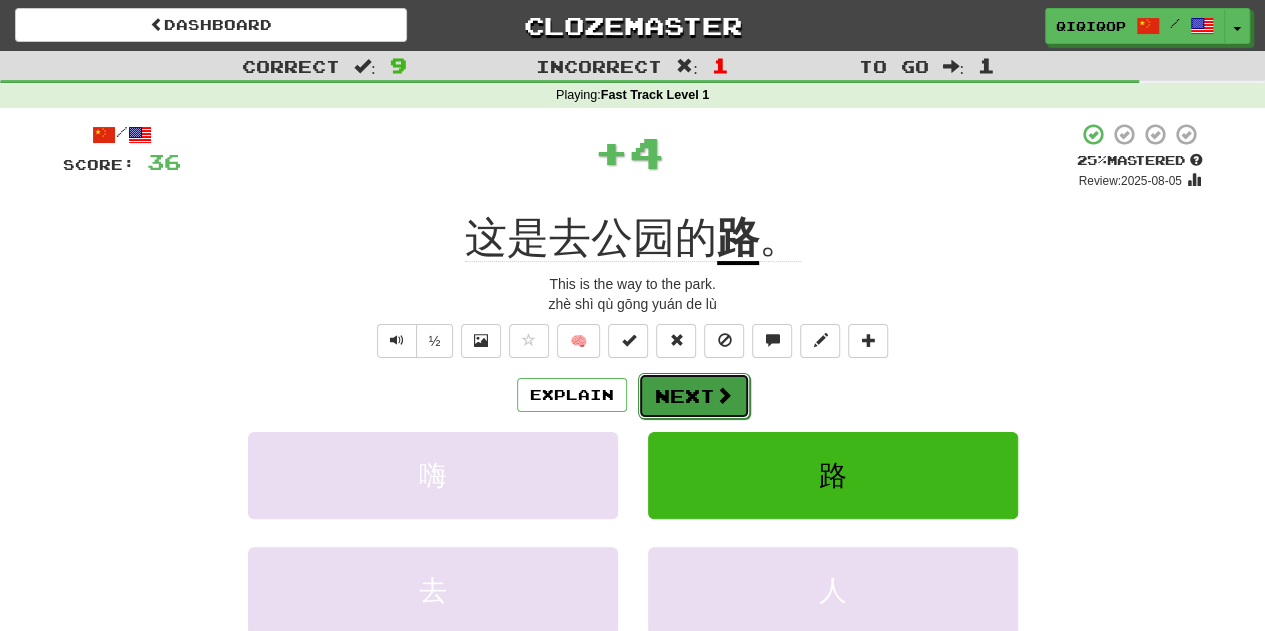 click on "Next" at bounding box center [694, 396] 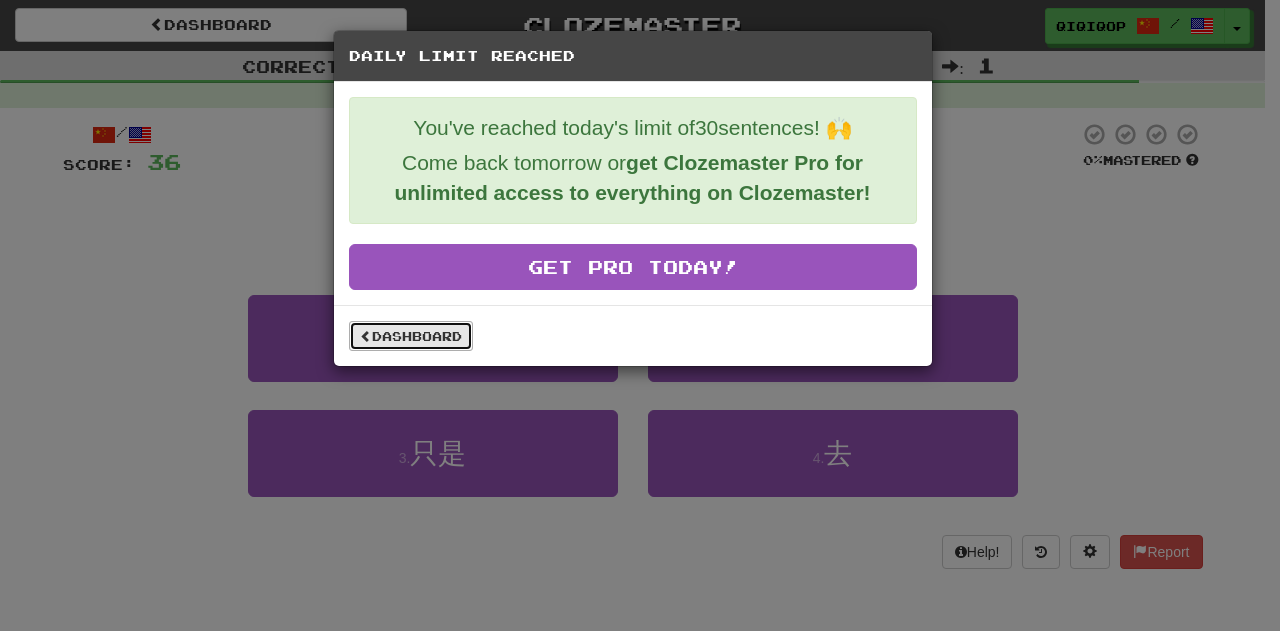 click on "Dashboard" at bounding box center (411, 336) 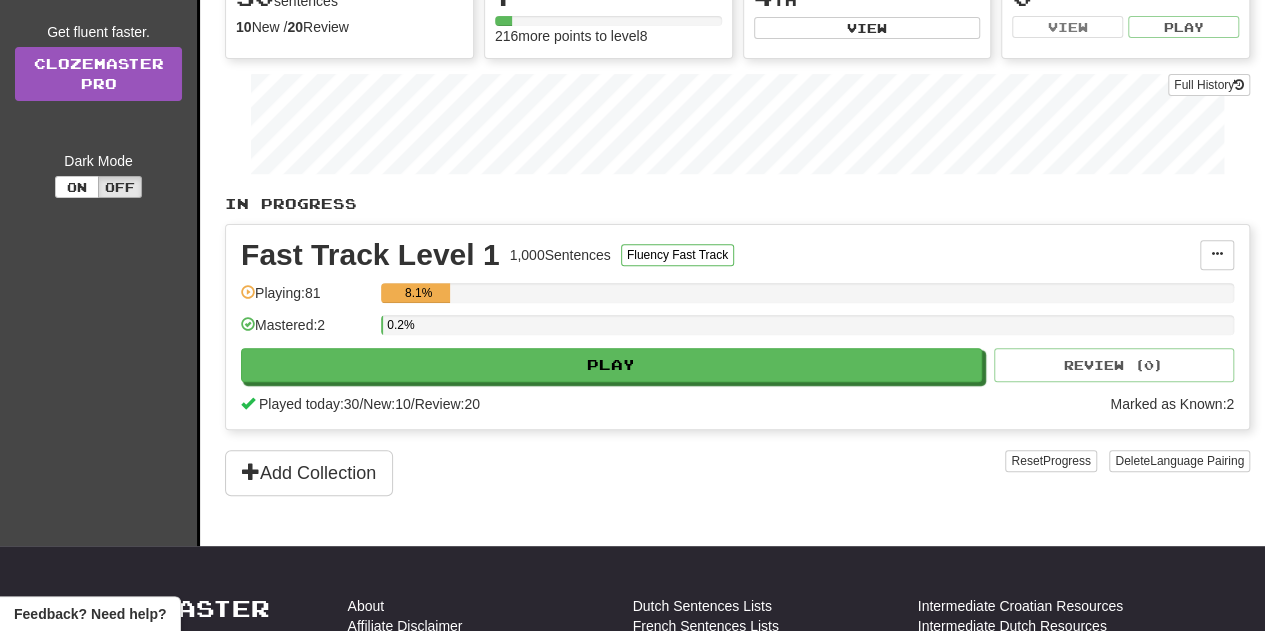 scroll, scrollTop: 256, scrollLeft: 0, axis: vertical 